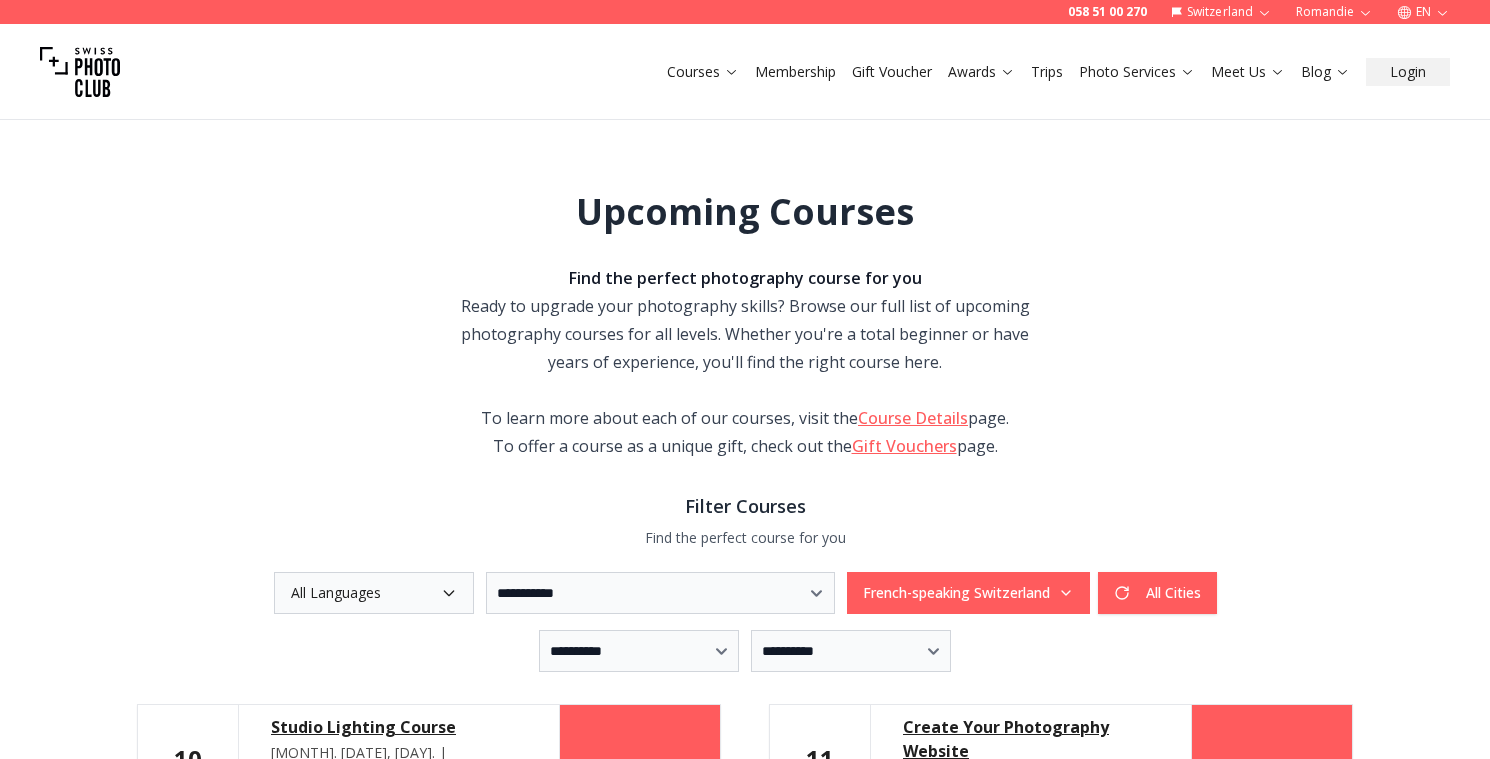 scroll, scrollTop: 0, scrollLeft: 0, axis: both 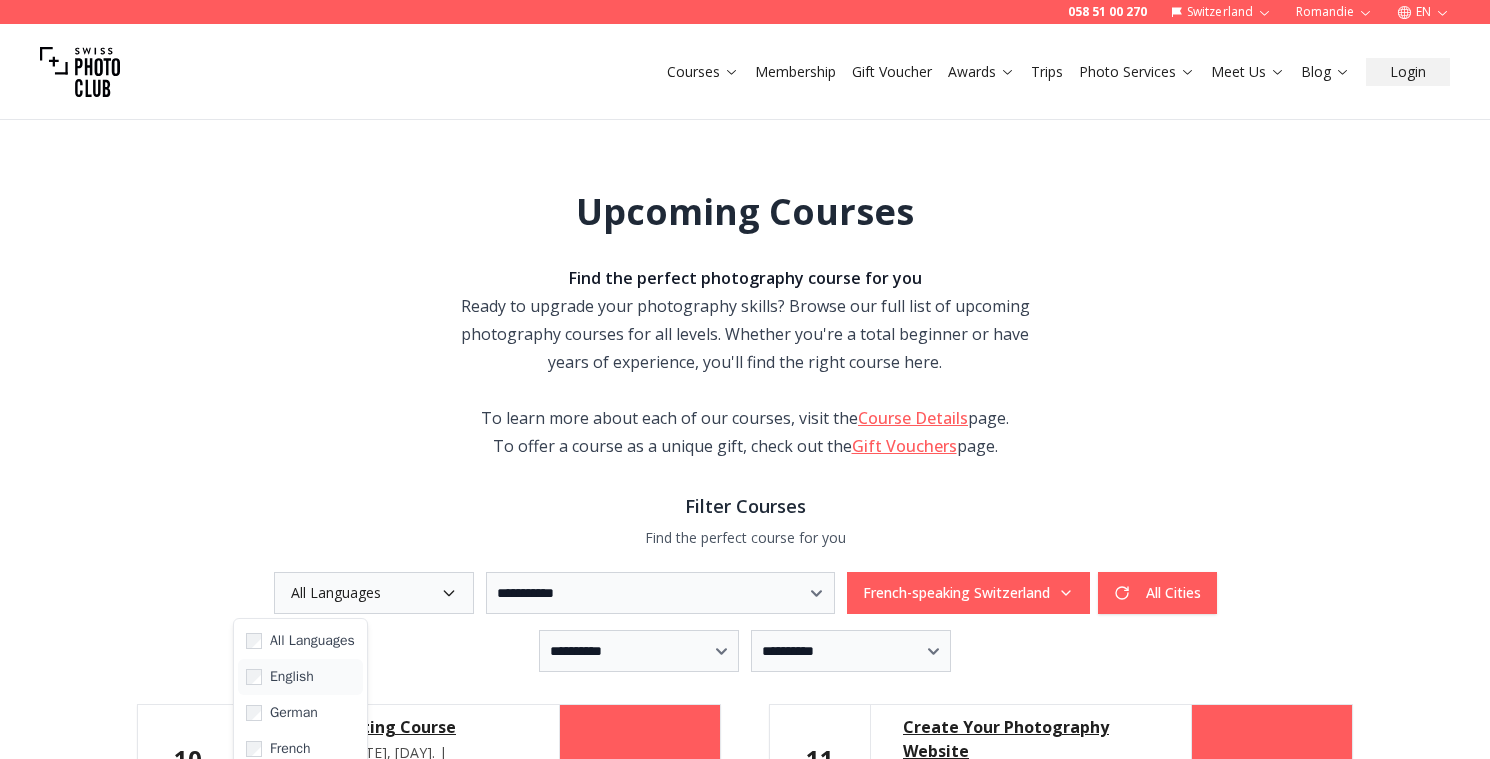 click on "English" at bounding box center [292, 677] 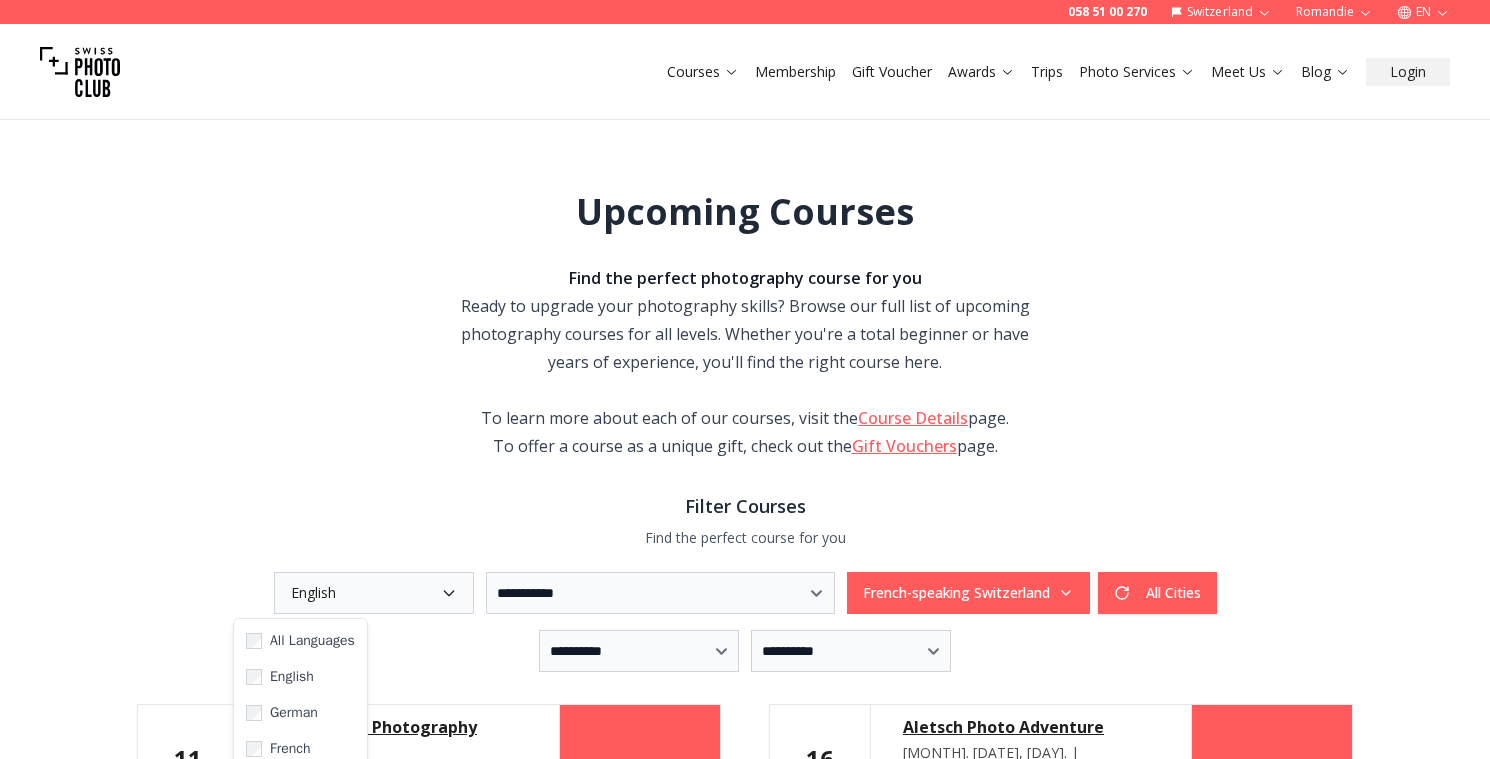 drag, startPoint x: 211, startPoint y: 434, endPoint x: 237, endPoint y: 441, distance: 26.925823 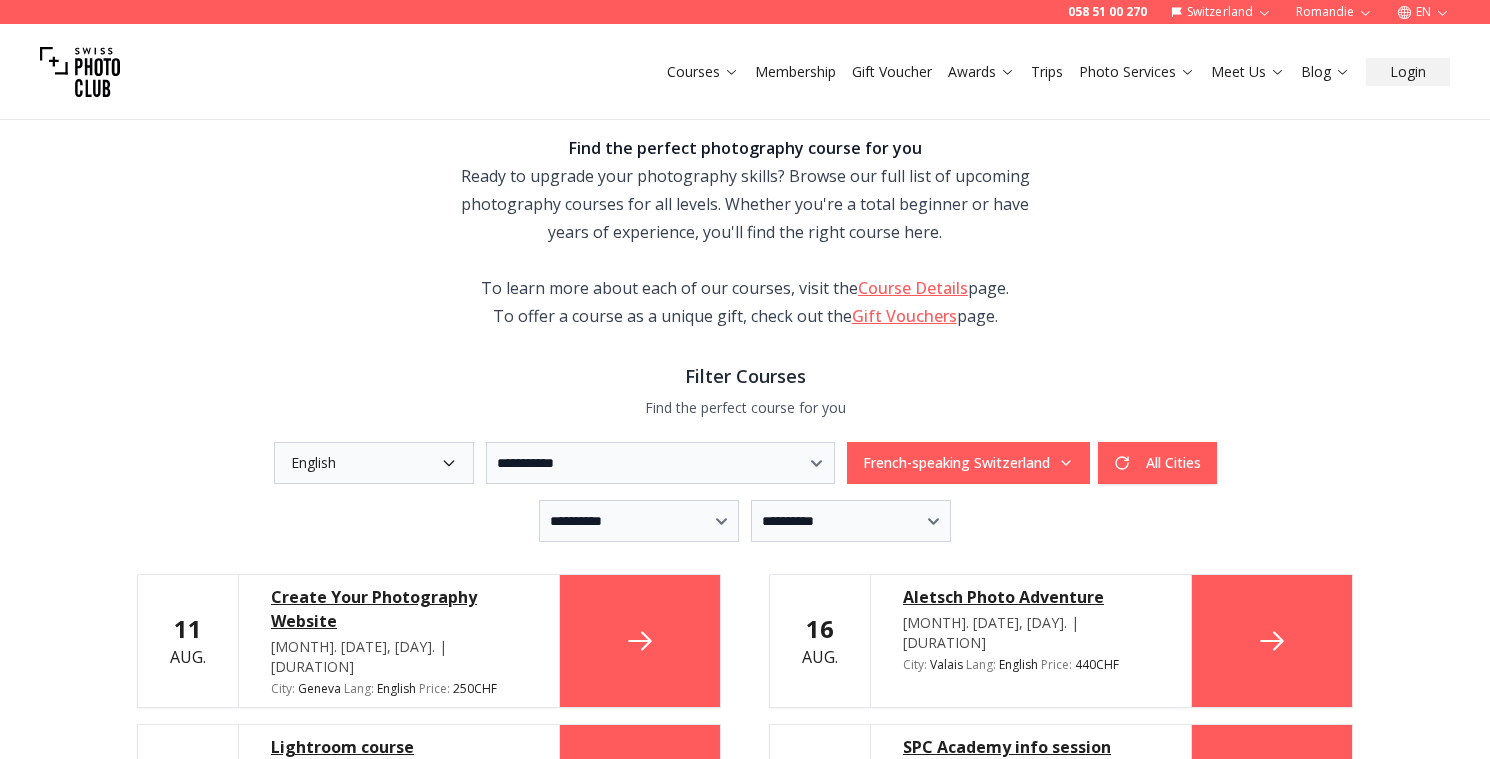 scroll, scrollTop: 380, scrollLeft: 0, axis: vertical 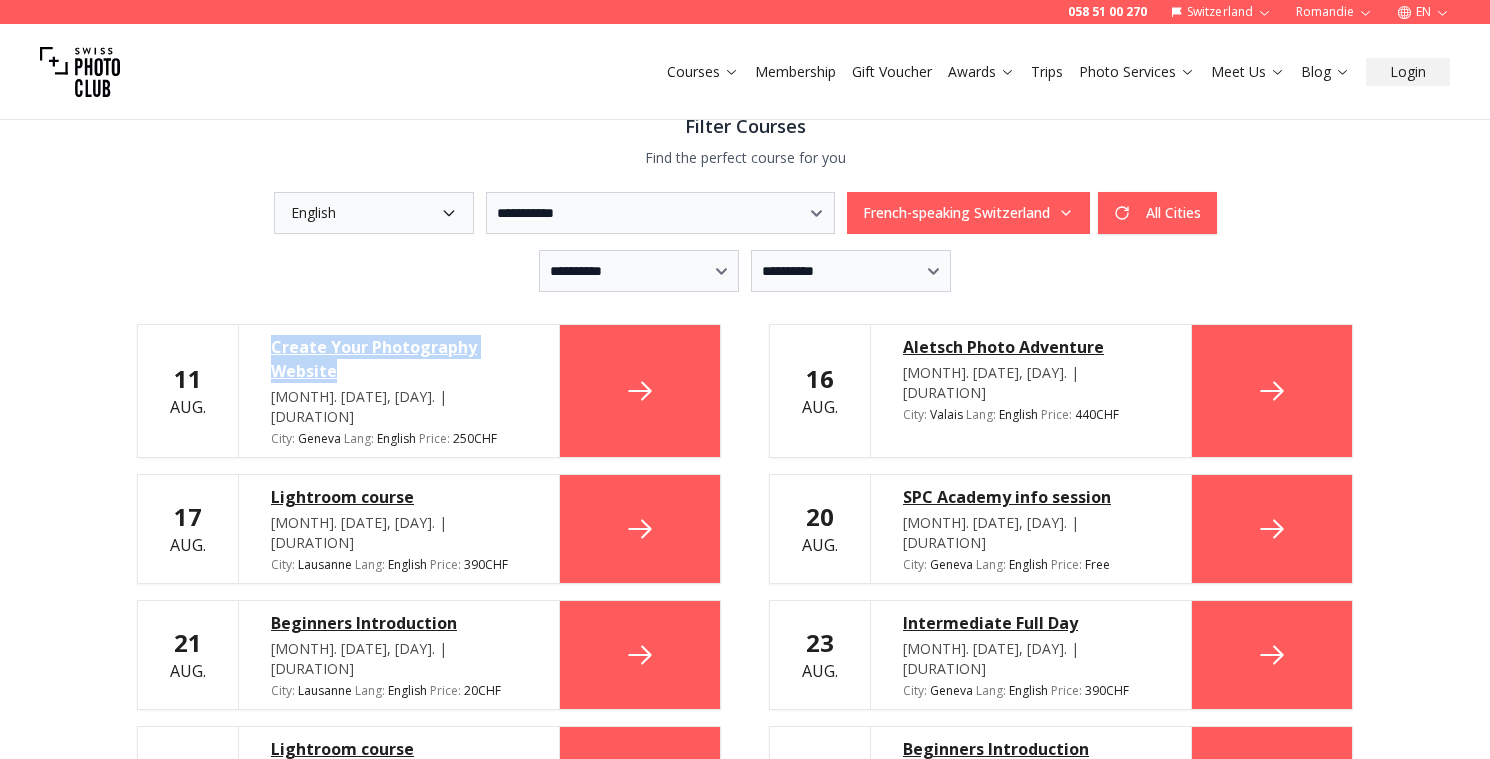 drag, startPoint x: 248, startPoint y: 329, endPoint x: 359, endPoint y: 369, distance: 117.98729 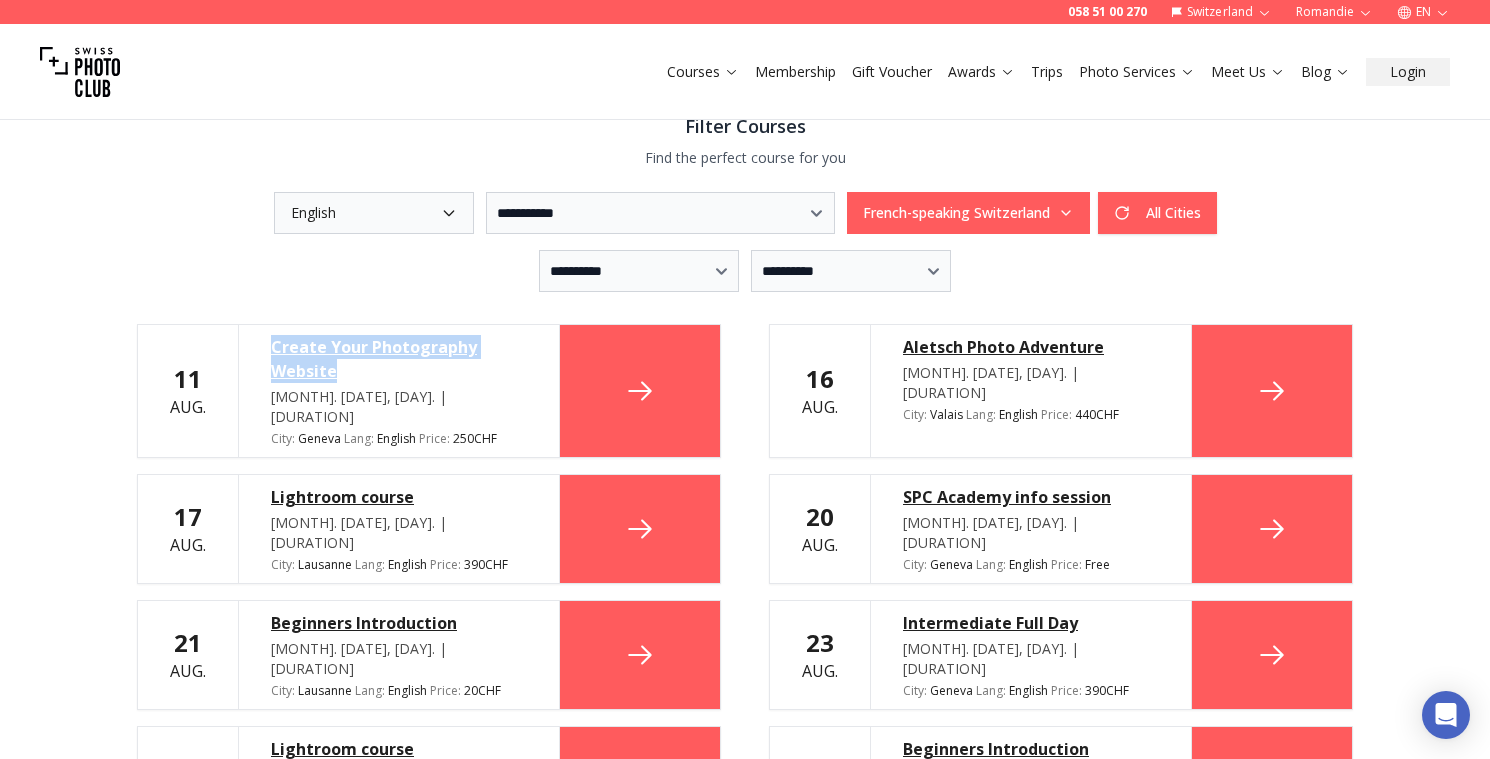 copy on "Create Your Photography Website" 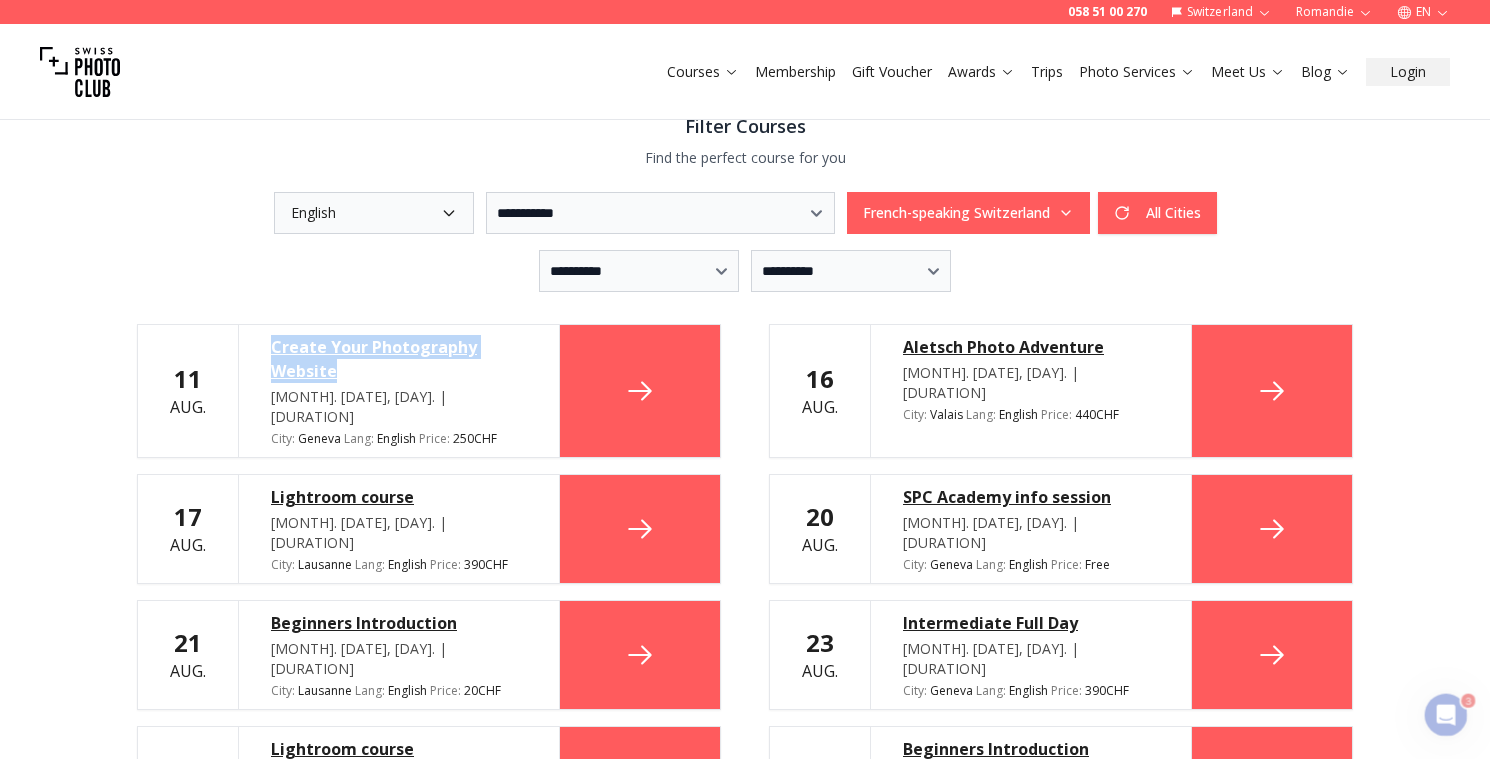 scroll, scrollTop: 0, scrollLeft: 0, axis: both 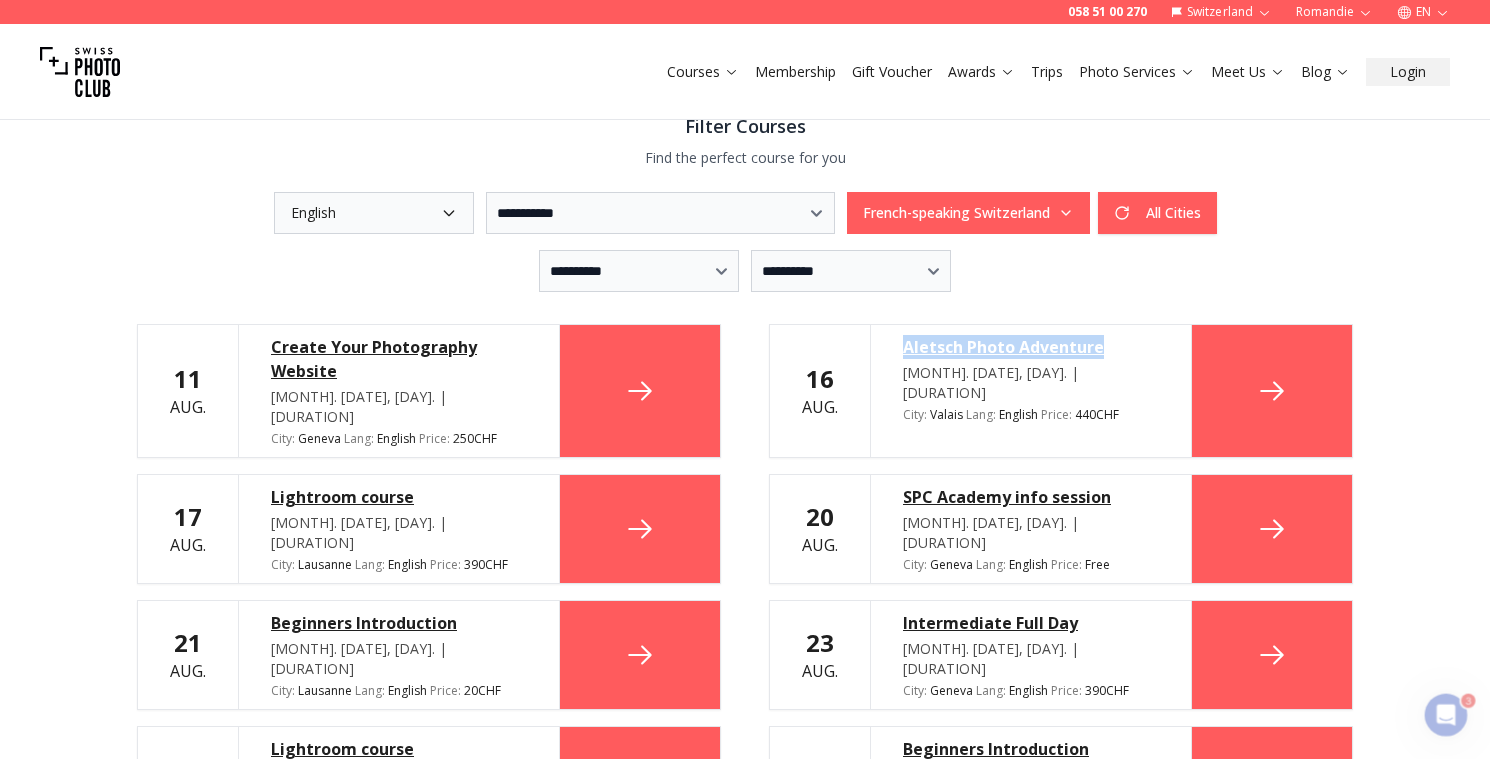 drag, startPoint x: 887, startPoint y: 335, endPoint x: 1140, endPoint y: 339, distance: 253.03162 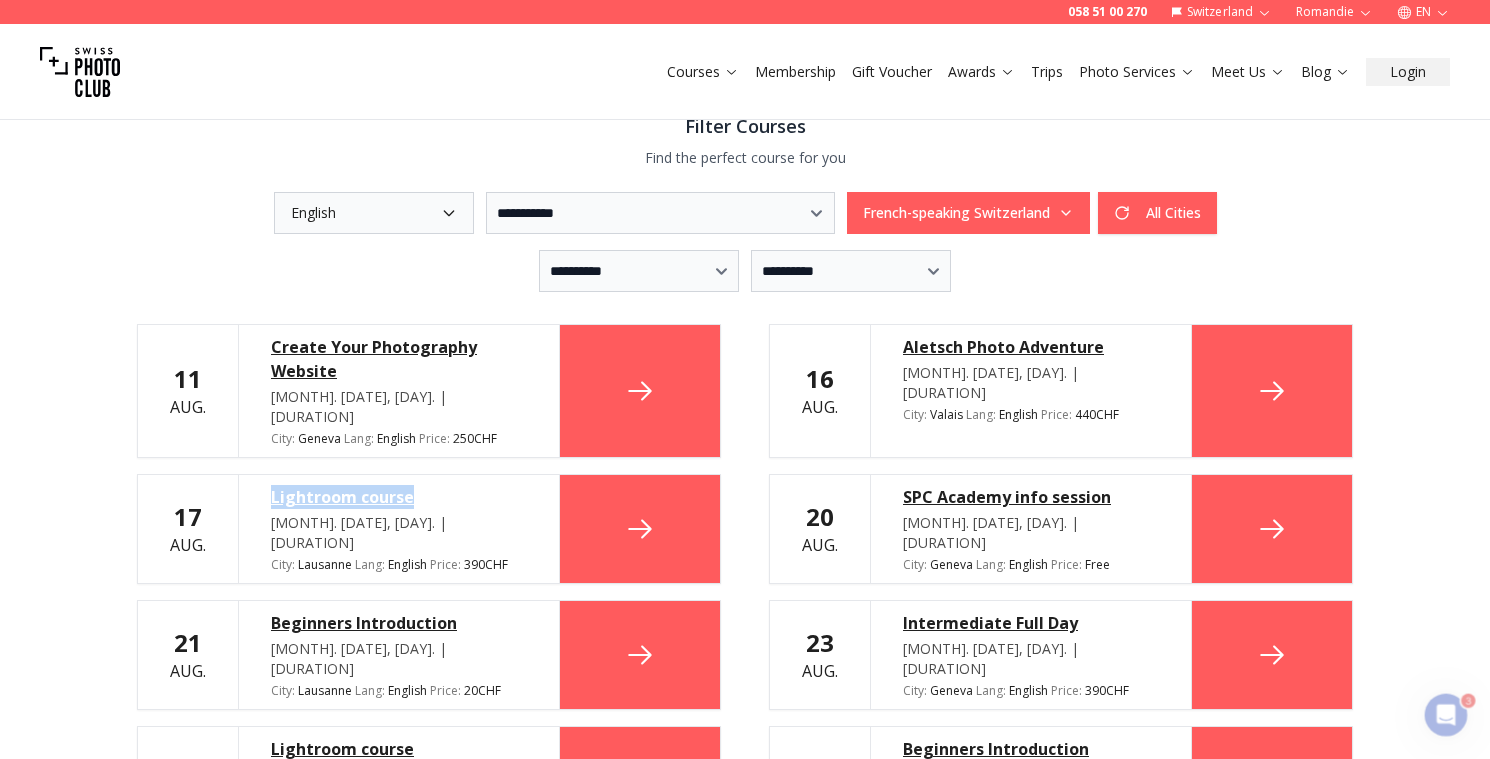 drag, startPoint x: 259, startPoint y: 473, endPoint x: 450, endPoint y: 485, distance: 191.37659 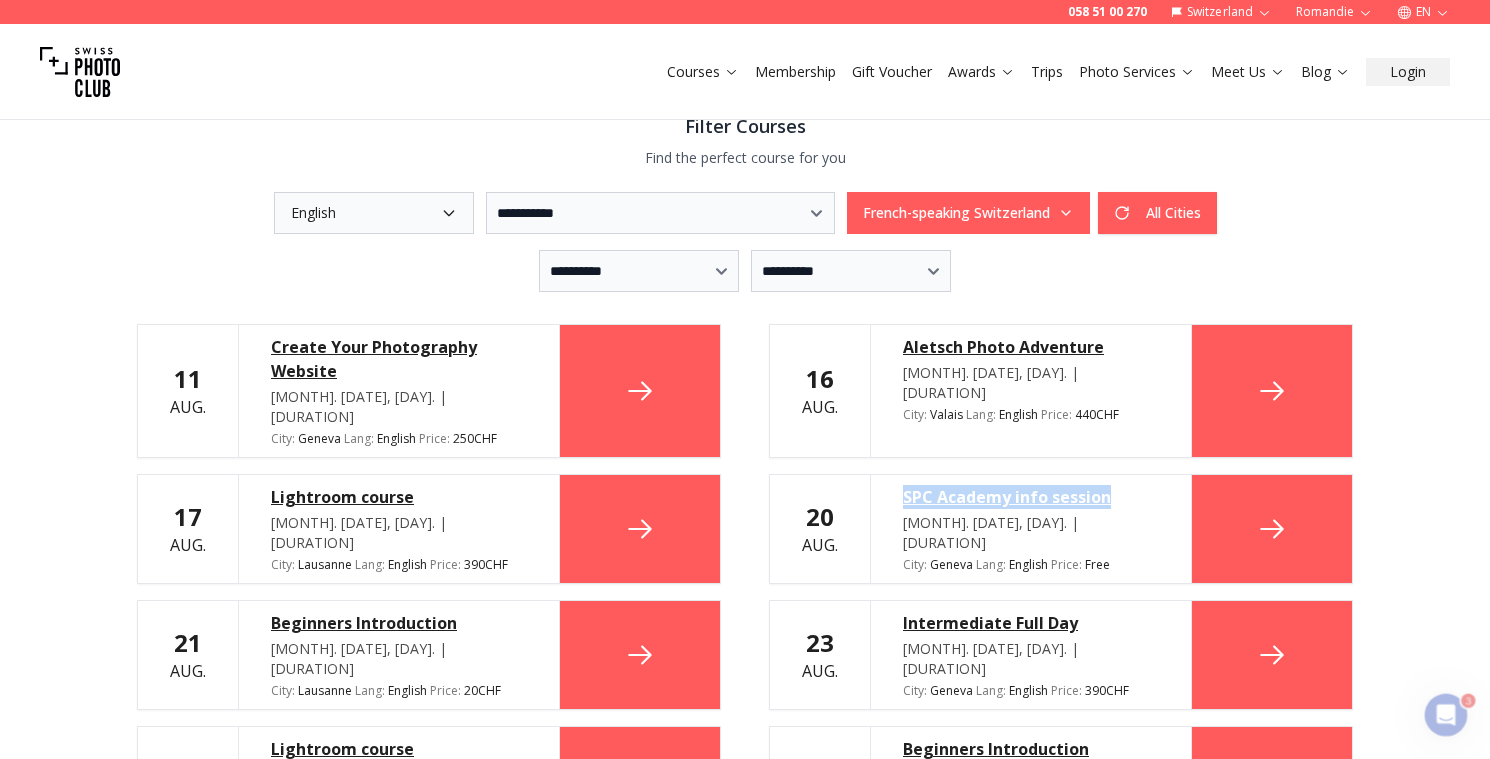 drag, startPoint x: 908, startPoint y: 473, endPoint x: 1160, endPoint y: 476, distance: 252.01785 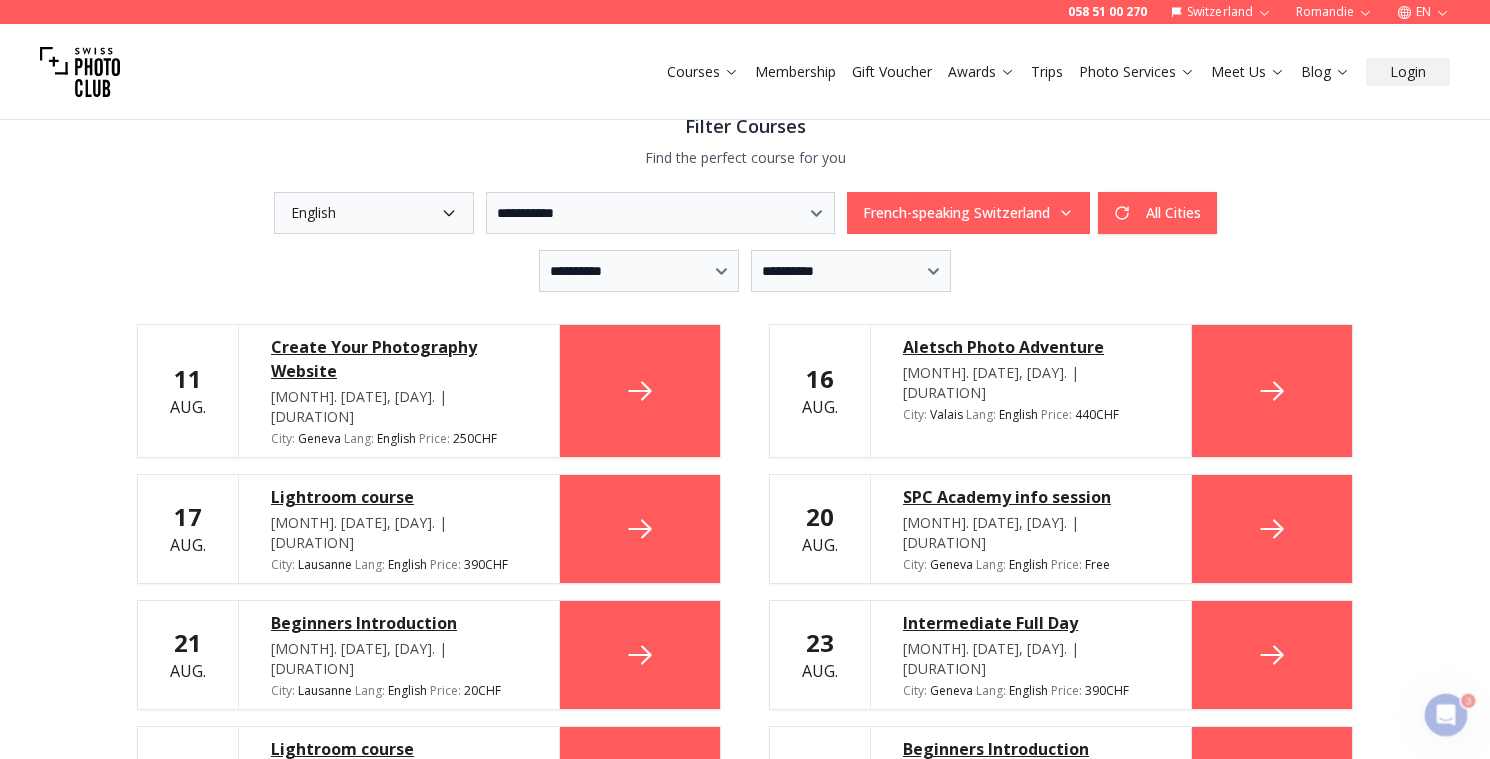 click on "[COURSE_NAME] [MONTH]. [DATE], [DAY]. | [DURATION] [CITY] : [CITY_NAME] [LANG] : [LANGUAGE_NAME] [PRICE] : [PRICE_VALUE] [CURRENCY]" at bounding box center [399, 655] 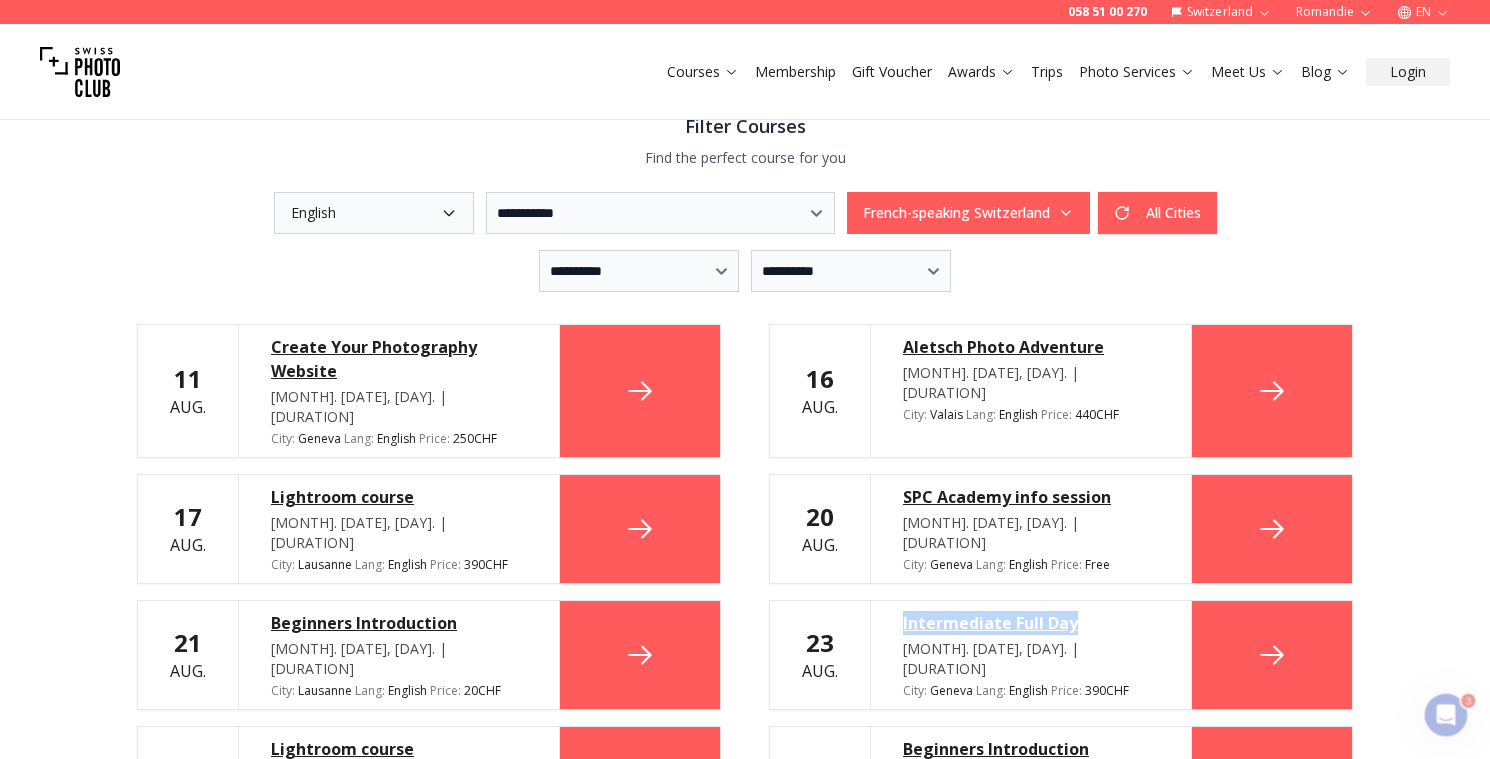 drag, startPoint x: 880, startPoint y: 583, endPoint x: 1113, endPoint y: 582, distance: 233.00215 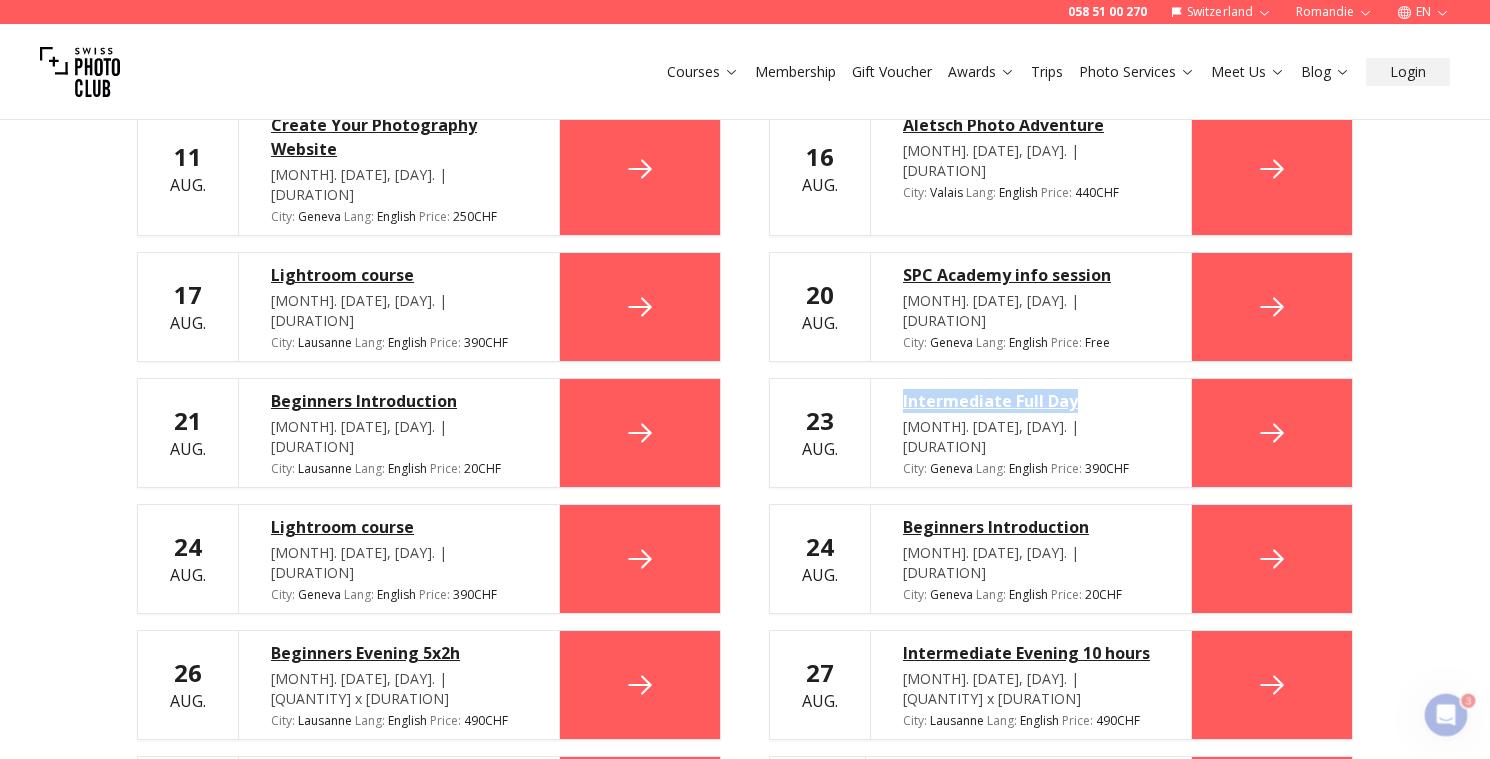 scroll, scrollTop: 780, scrollLeft: 0, axis: vertical 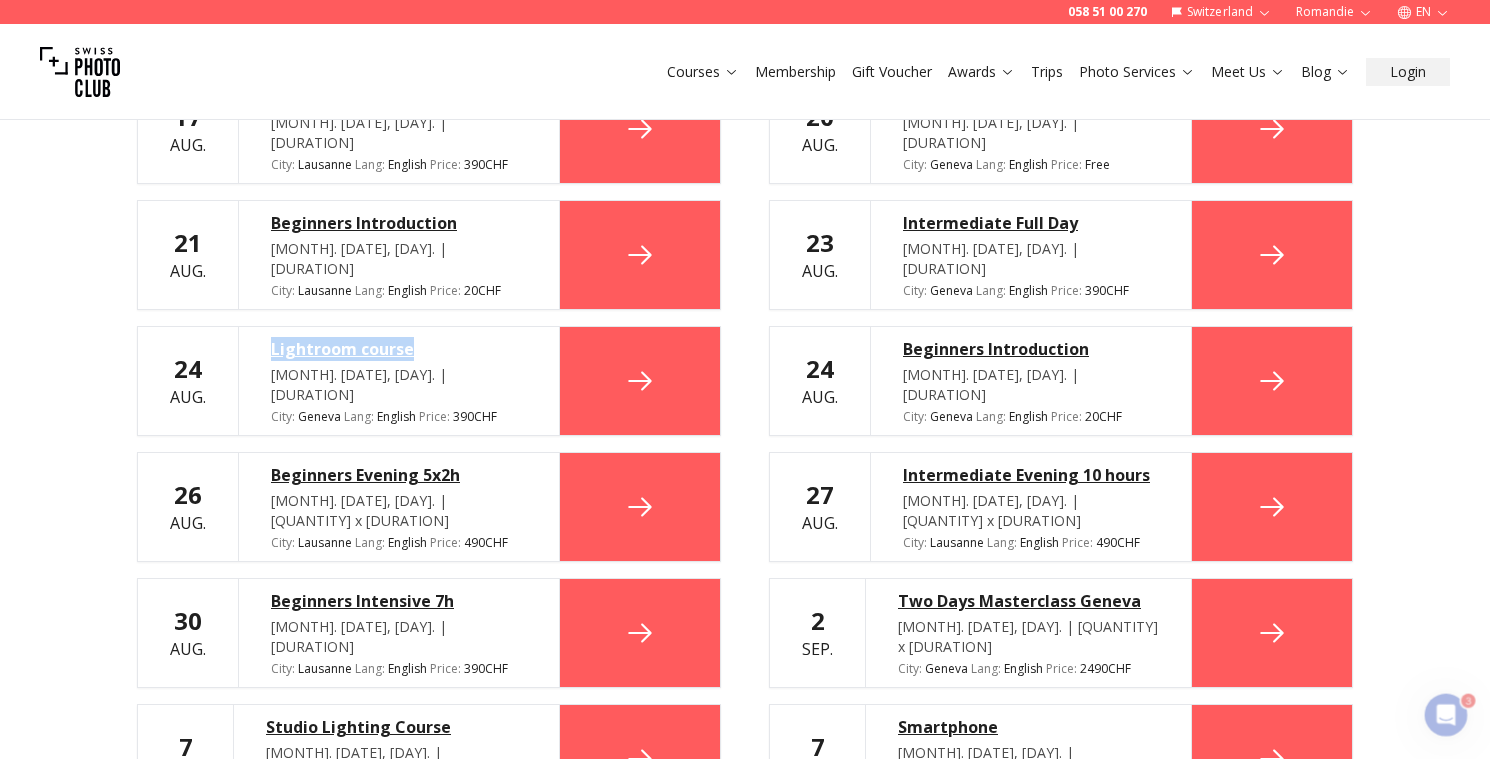 drag, startPoint x: 282, startPoint y: 273, endPoint x: 468, endPoint y: 288, distance: 186.60385 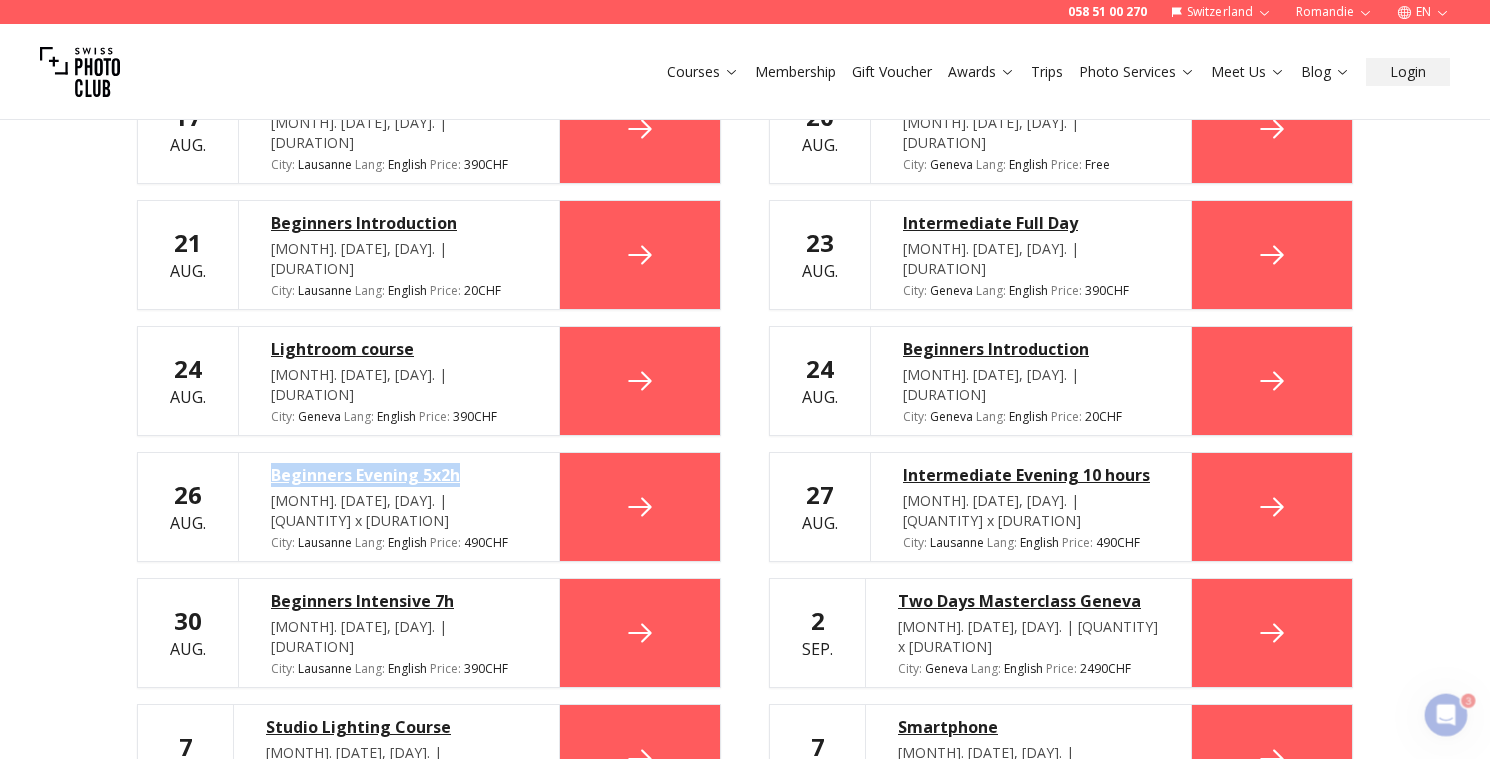drag, startPoint x: 263, startPoint y: 393, endPoint x: 495, endPoint y: 389, distance: 232.03448 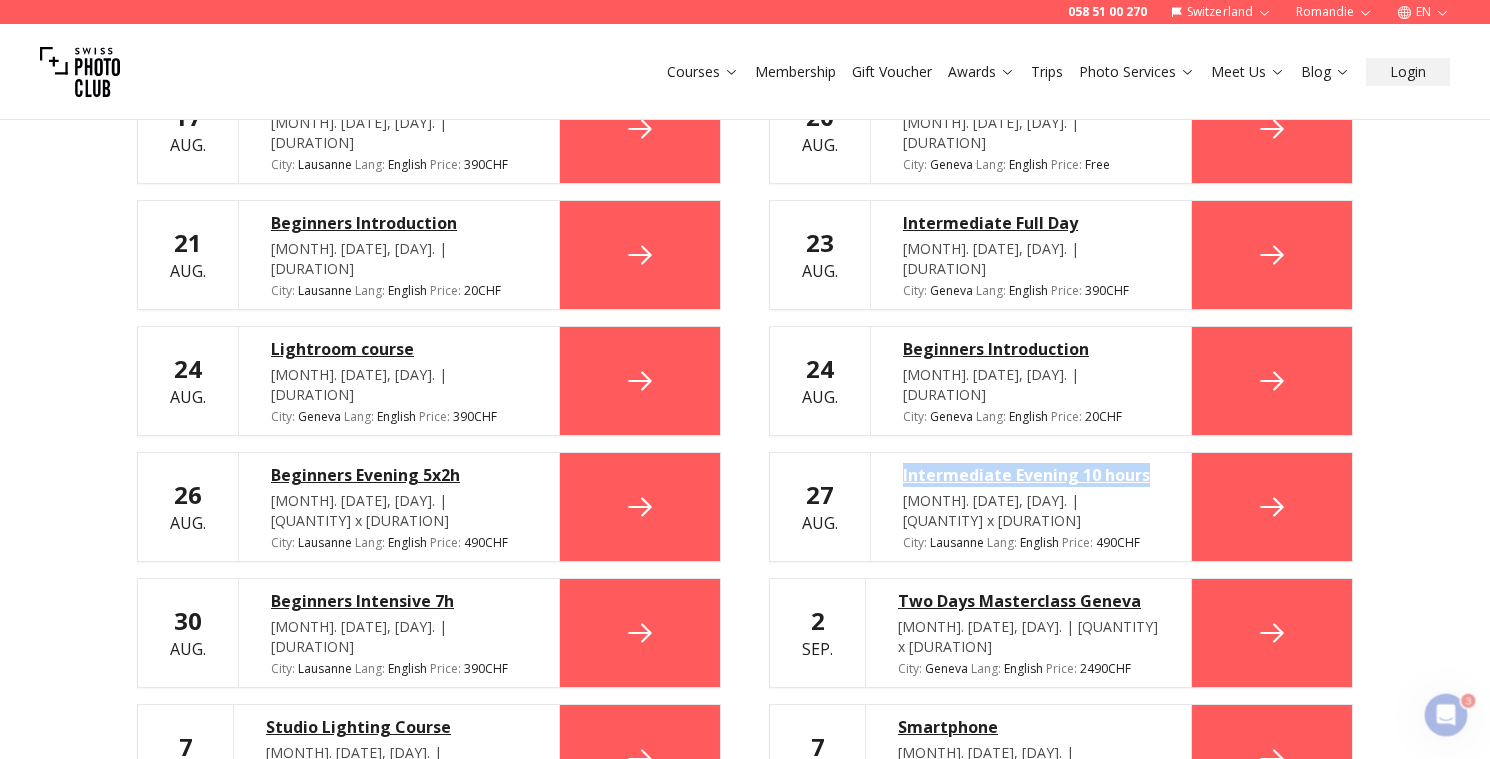 drag, startPoint x: 893, startPoint y: 393, endPoint x: 1159, endPoint y: 393, distance: 266 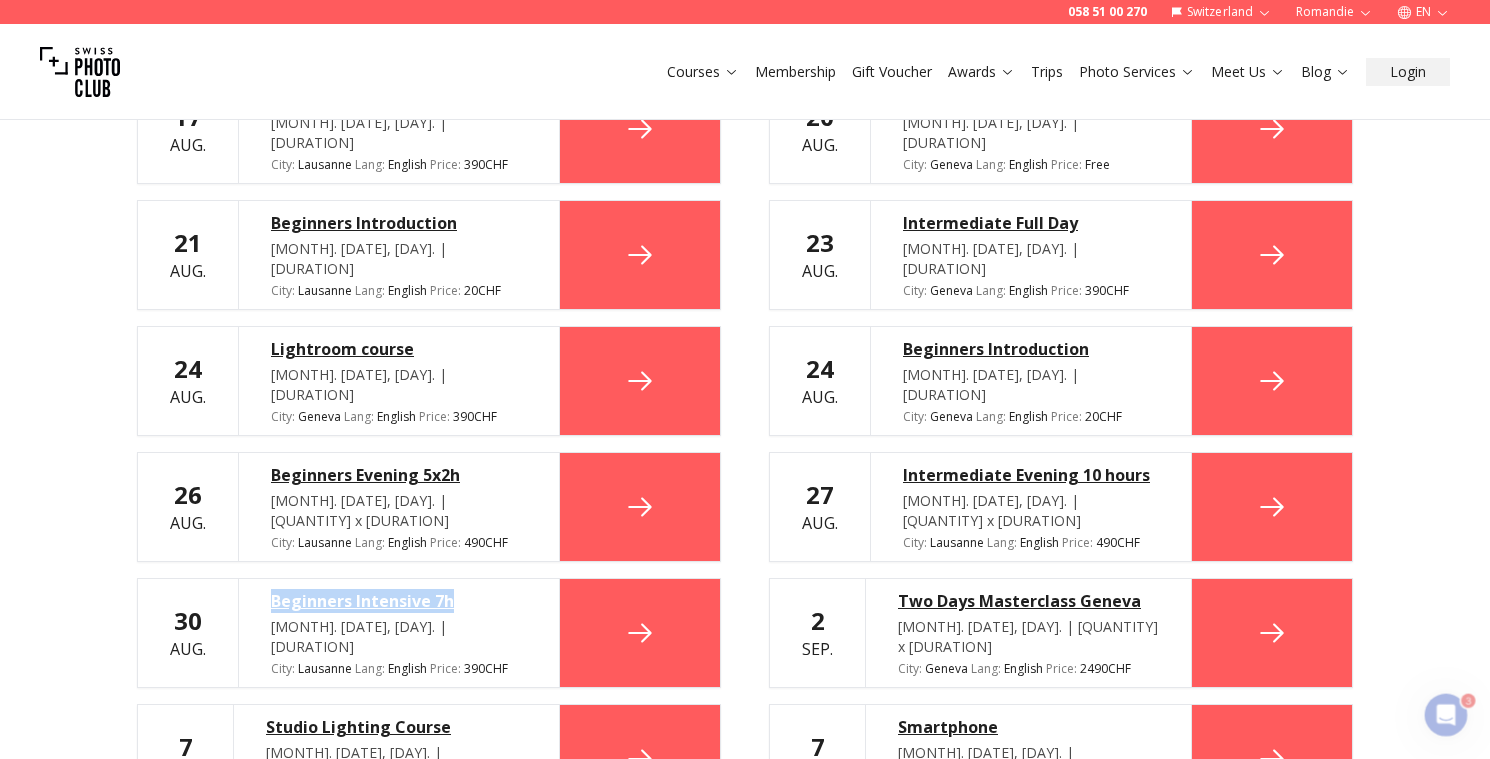 drag, startPoint x: 258, startPoint y: 492, endPoint x: 507, endPoint y: 504, distance: 249.28899 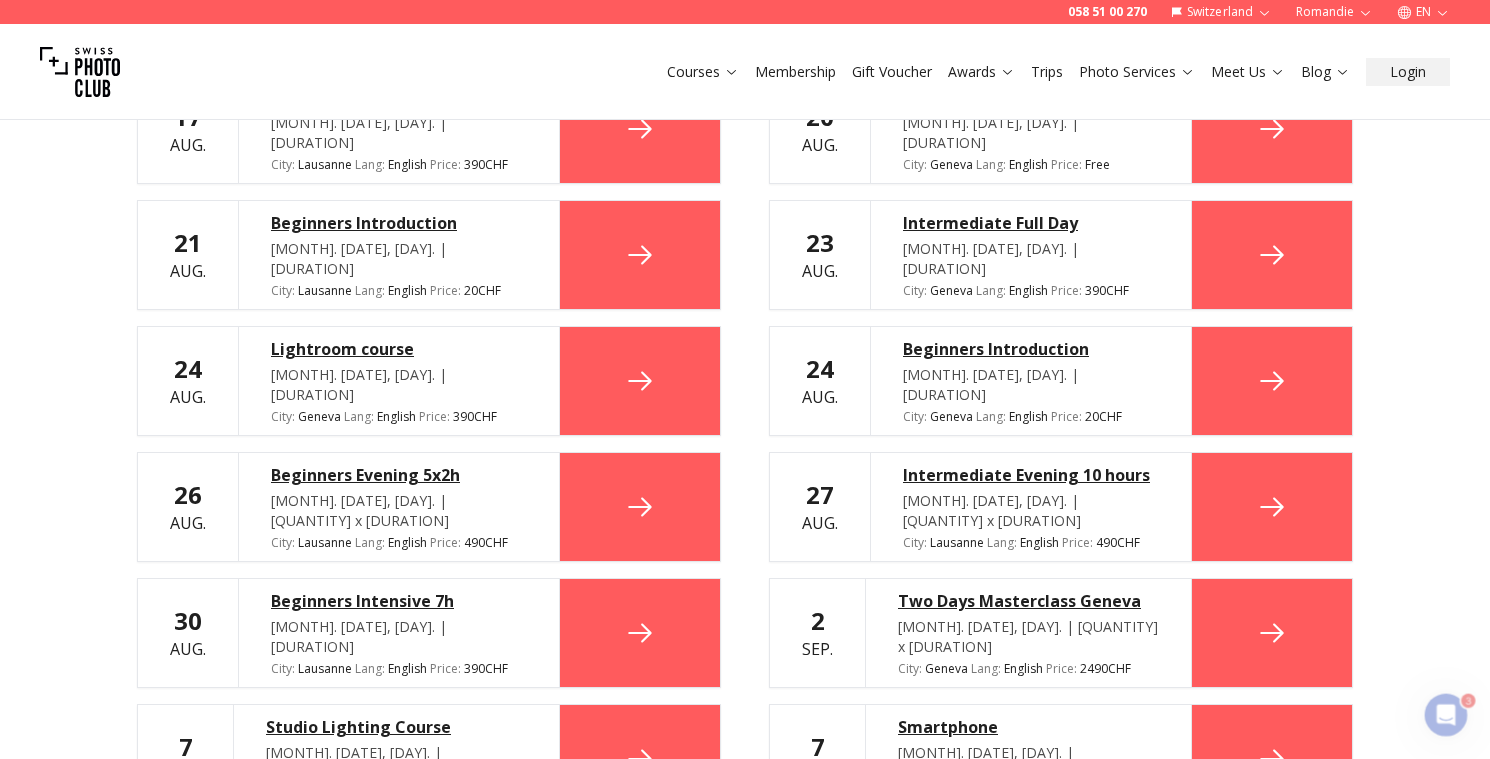 click on "[COURSE_NAME] [MONTH]. [DATE], [DAY]. | [QUANTITY] x [DURATION] [CITY] : [CITY_NAME] [LANG] : [LANGUAGE_NAME] [PRICE] : [PRICE_VALUE] [CURRENCY]" at bounding box center (1028, 633) 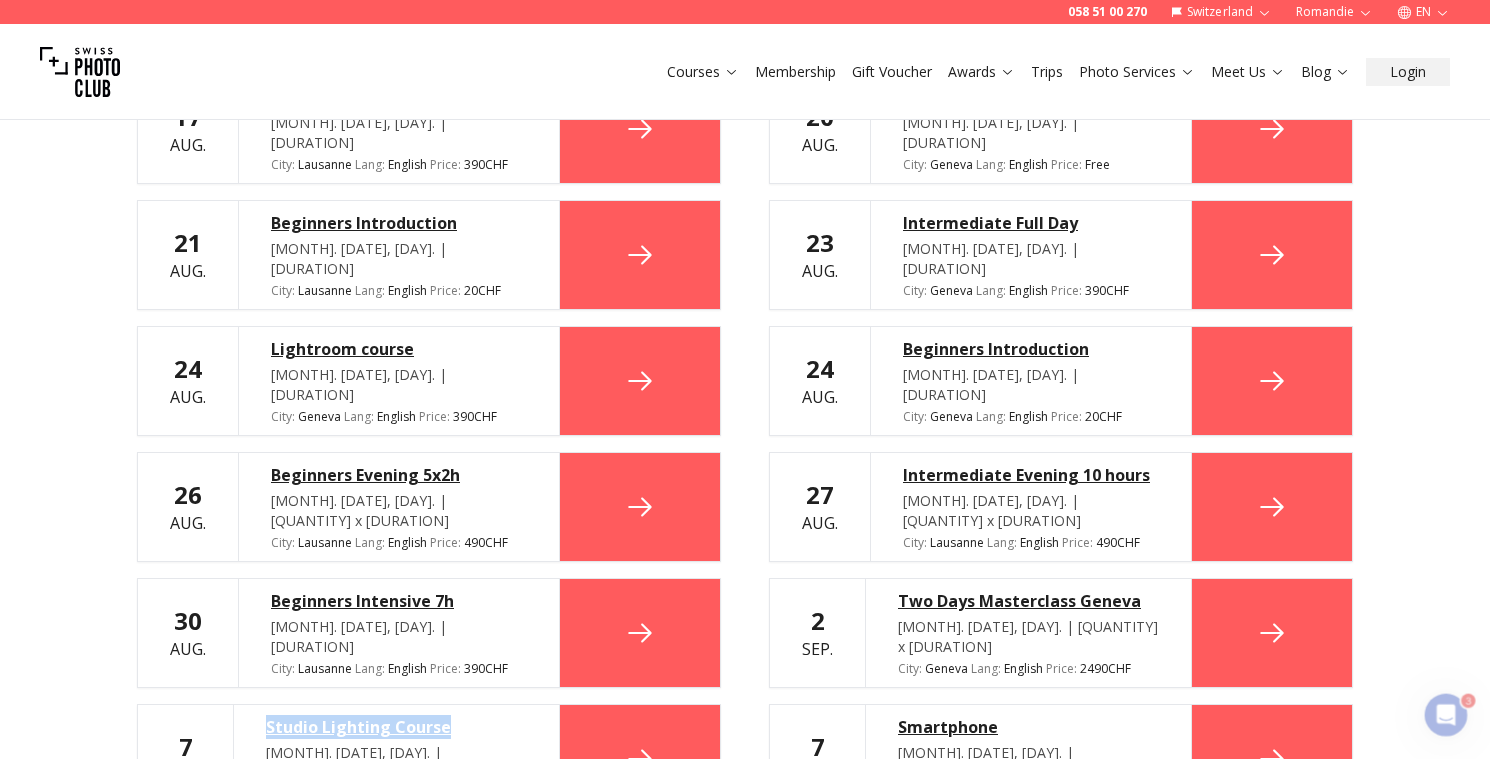 drag, startPoint x: 245, startPoint y: 602, endPoint x: 507, endPoint y: 604, distance: 262.00763 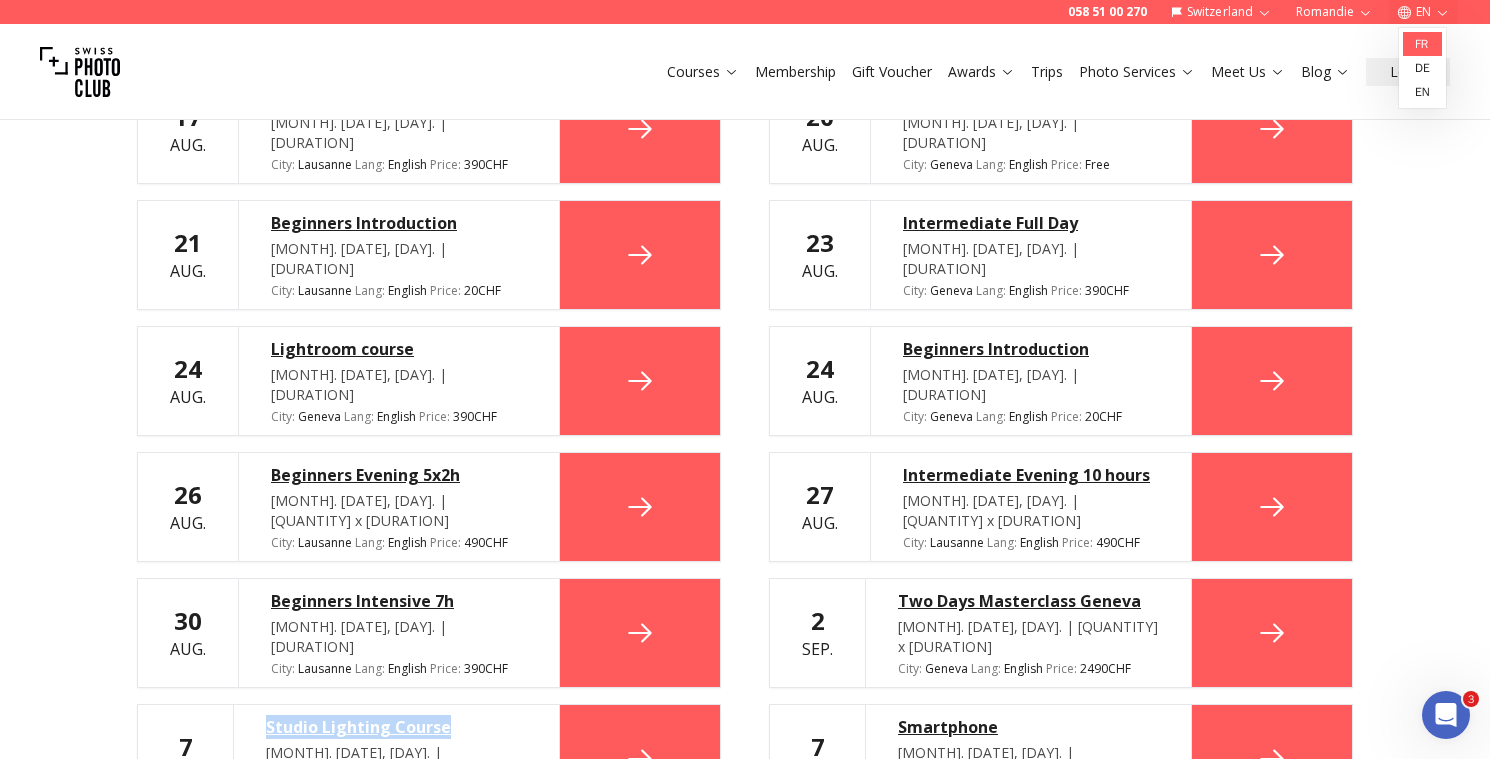 click on "fr" at bounding box center [1422, 44] 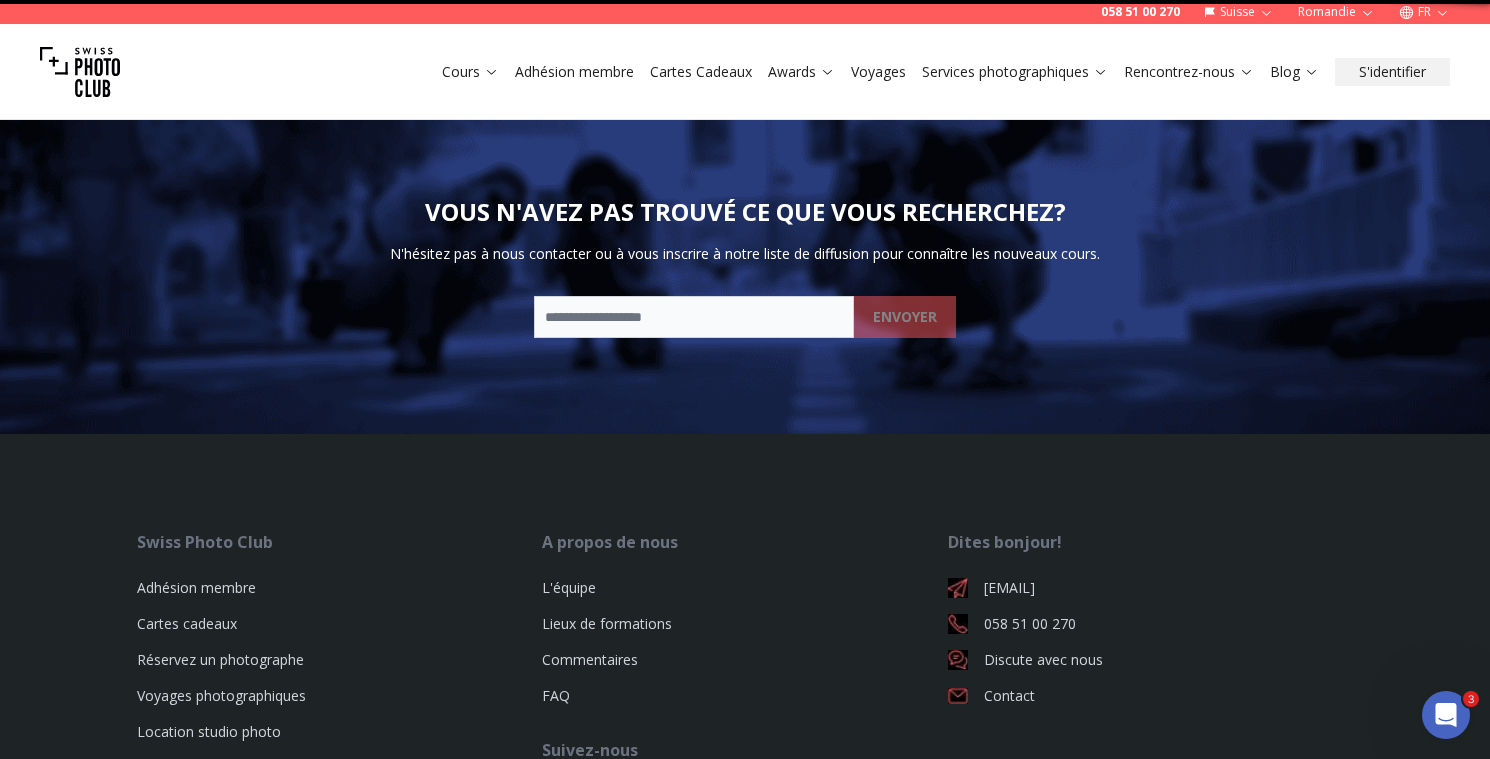 scroll, scrollTop: 0, scrollLeft: 0, axis: both 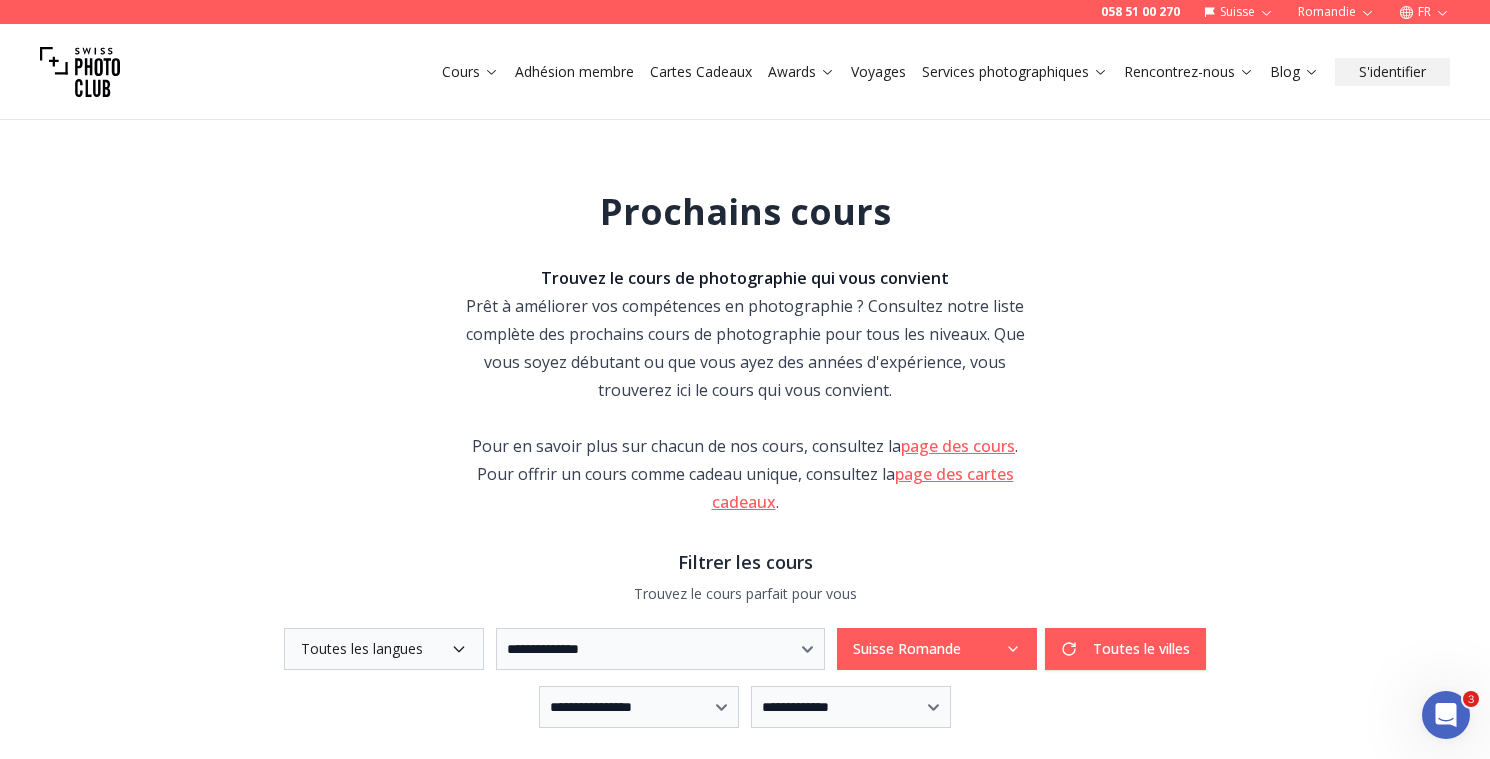 click on "Cours" at bounding box center [470, 72] 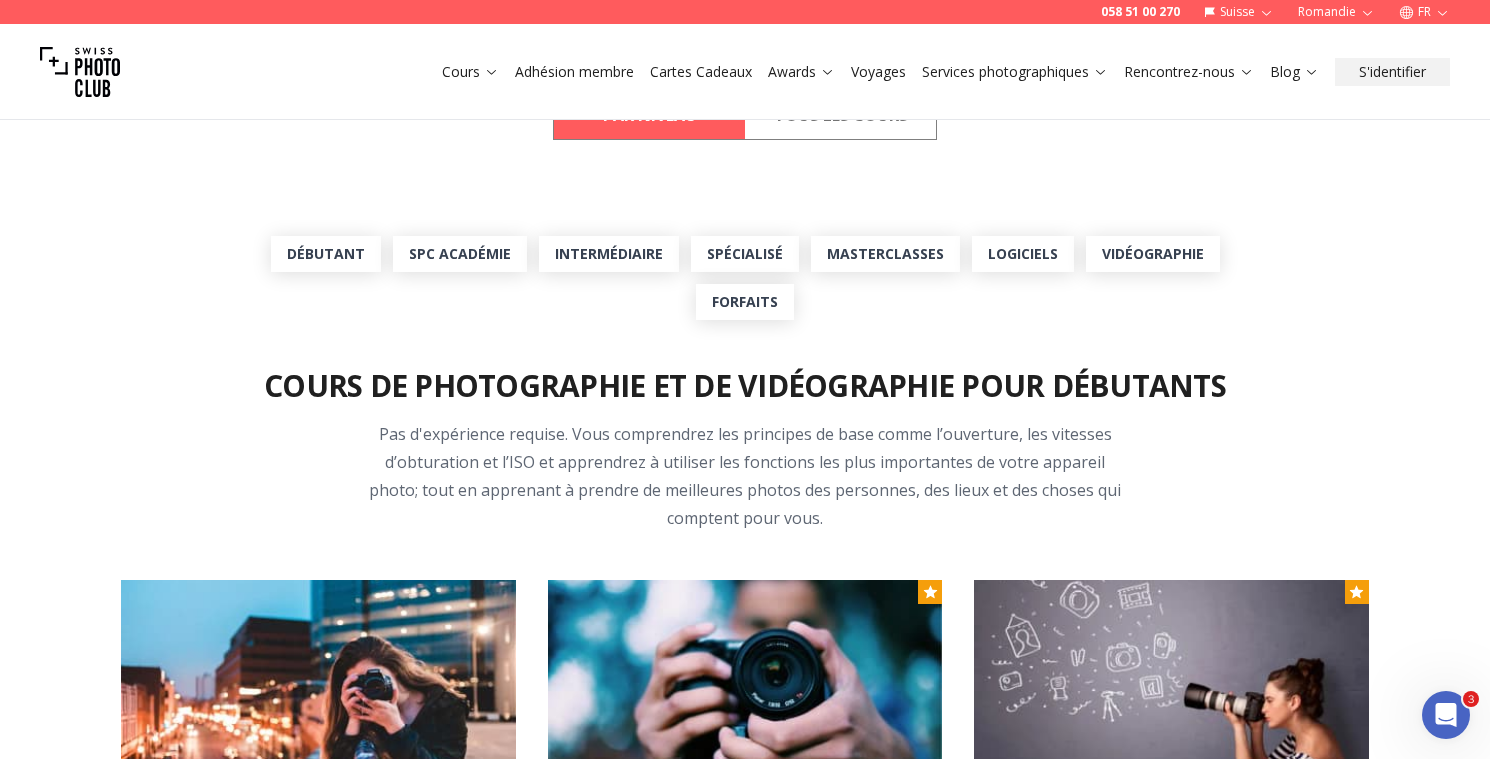 scroll, scrollTop: 621, scrollLeft: 0, axis: vertical 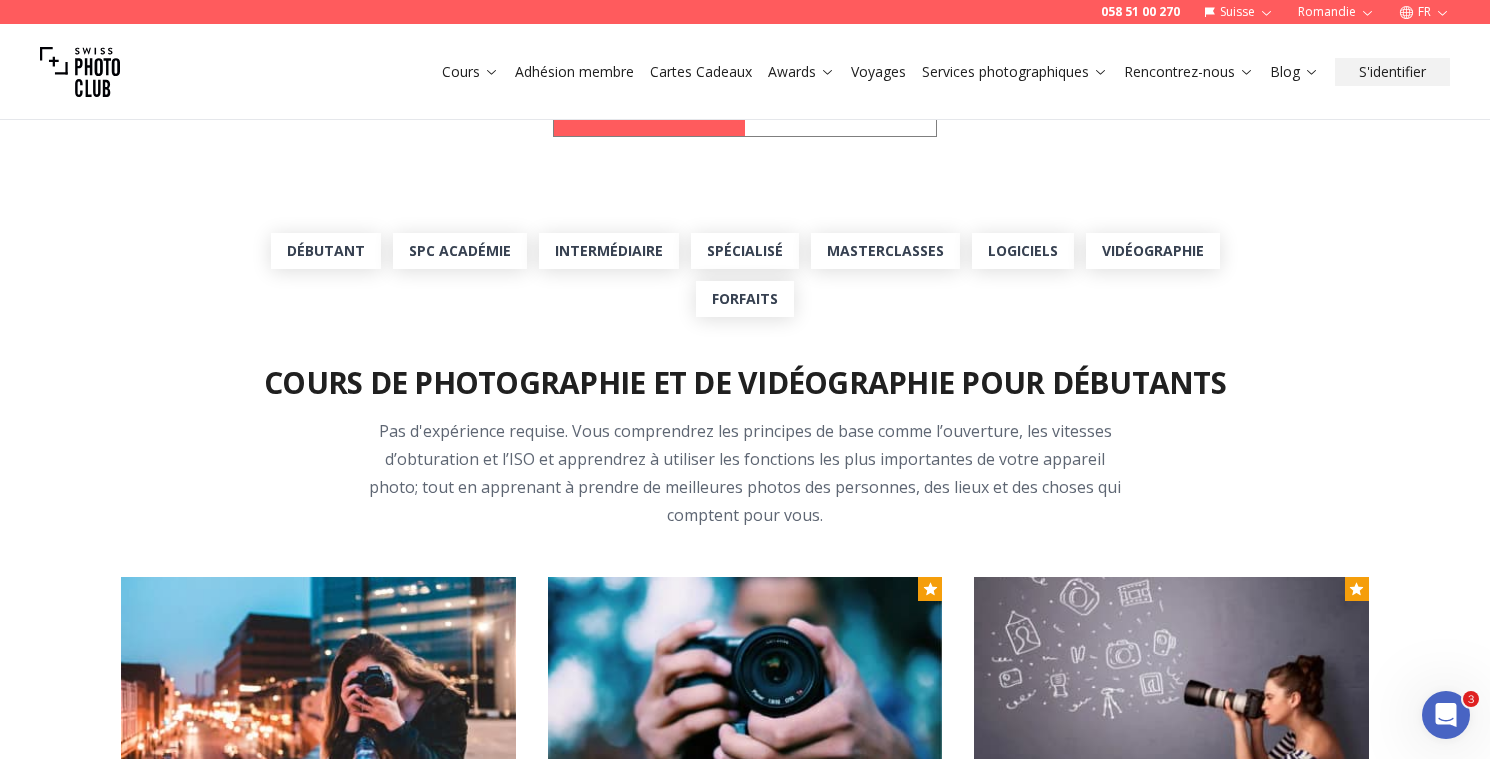 drag, startPoint x: 878, startPoint y: 251, endPoint x: 844, endPoint y: 205, distance: 57.201397 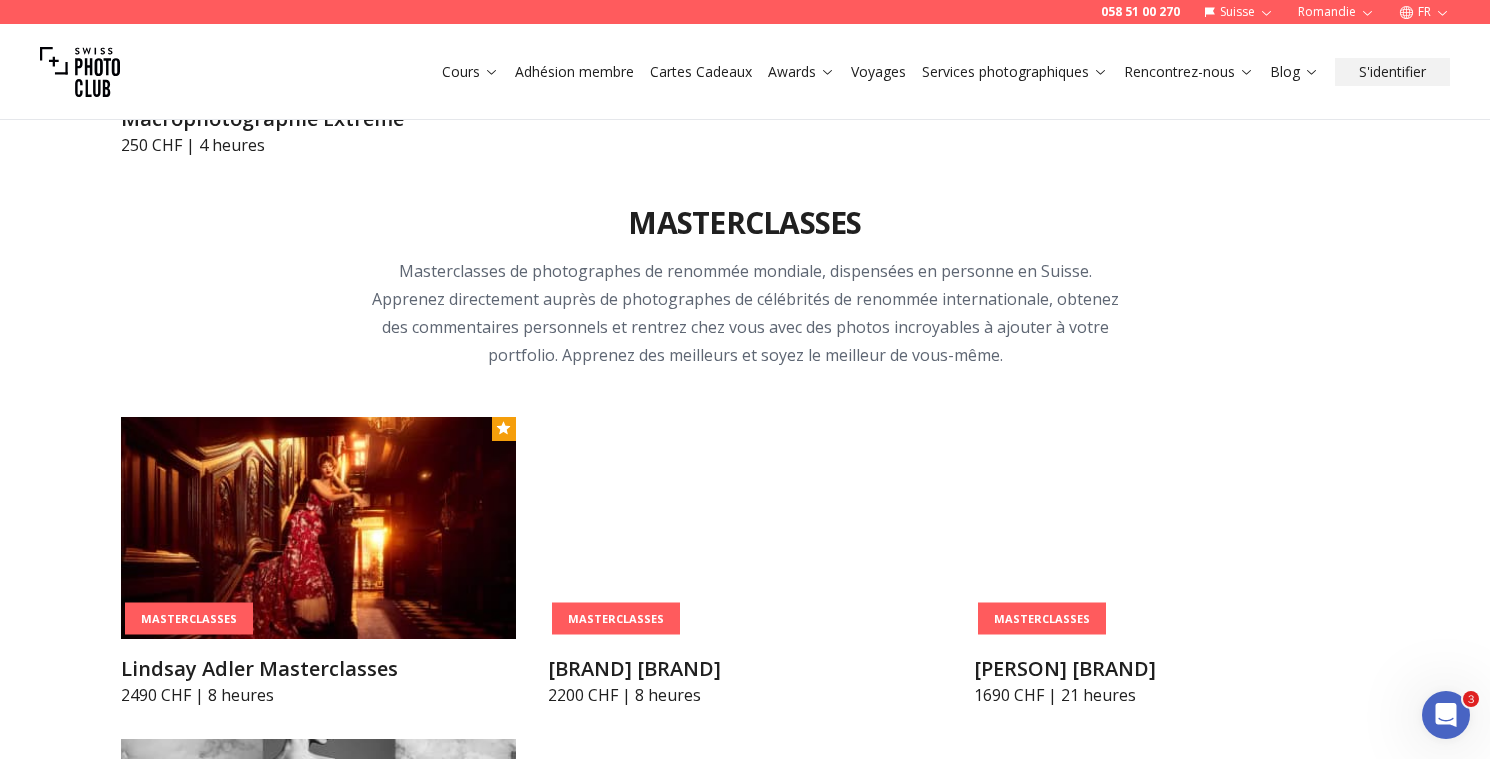 scroll, scrollTop: 5524, scrollLeft: 0, axis: vertical 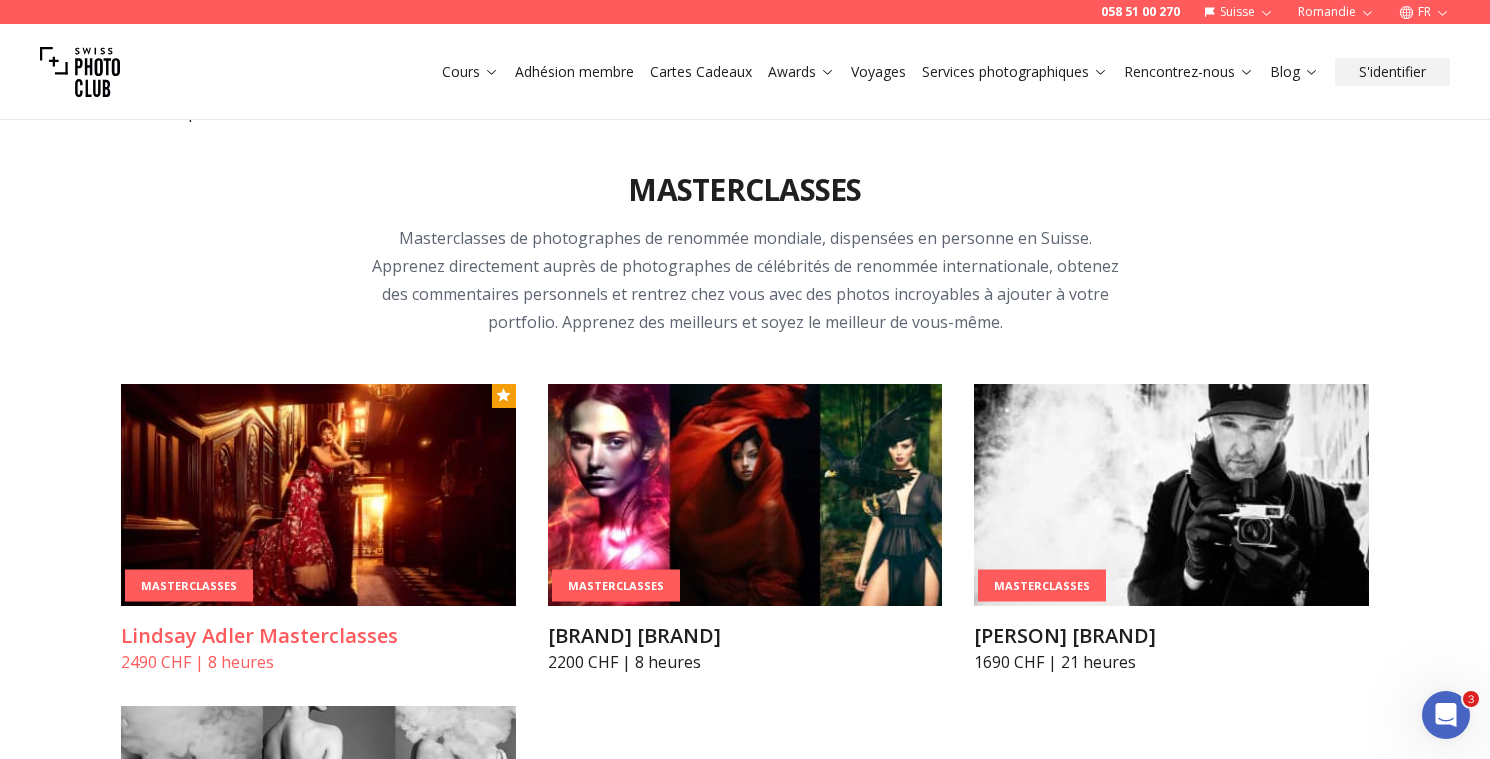 click at bounding box center (318, 495) 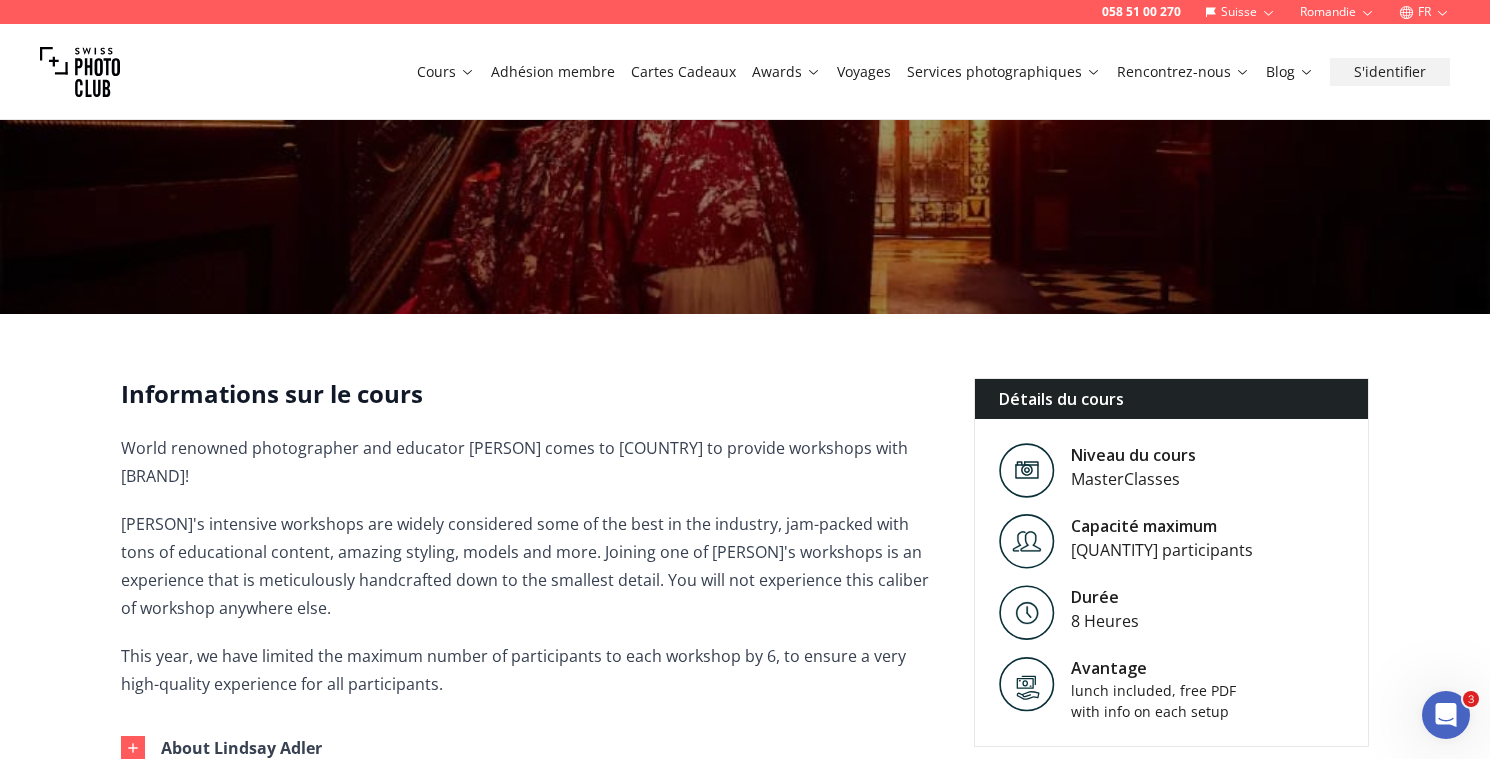 scroll, scrollTop: 913, scrollLeft: 0, axis: vertical 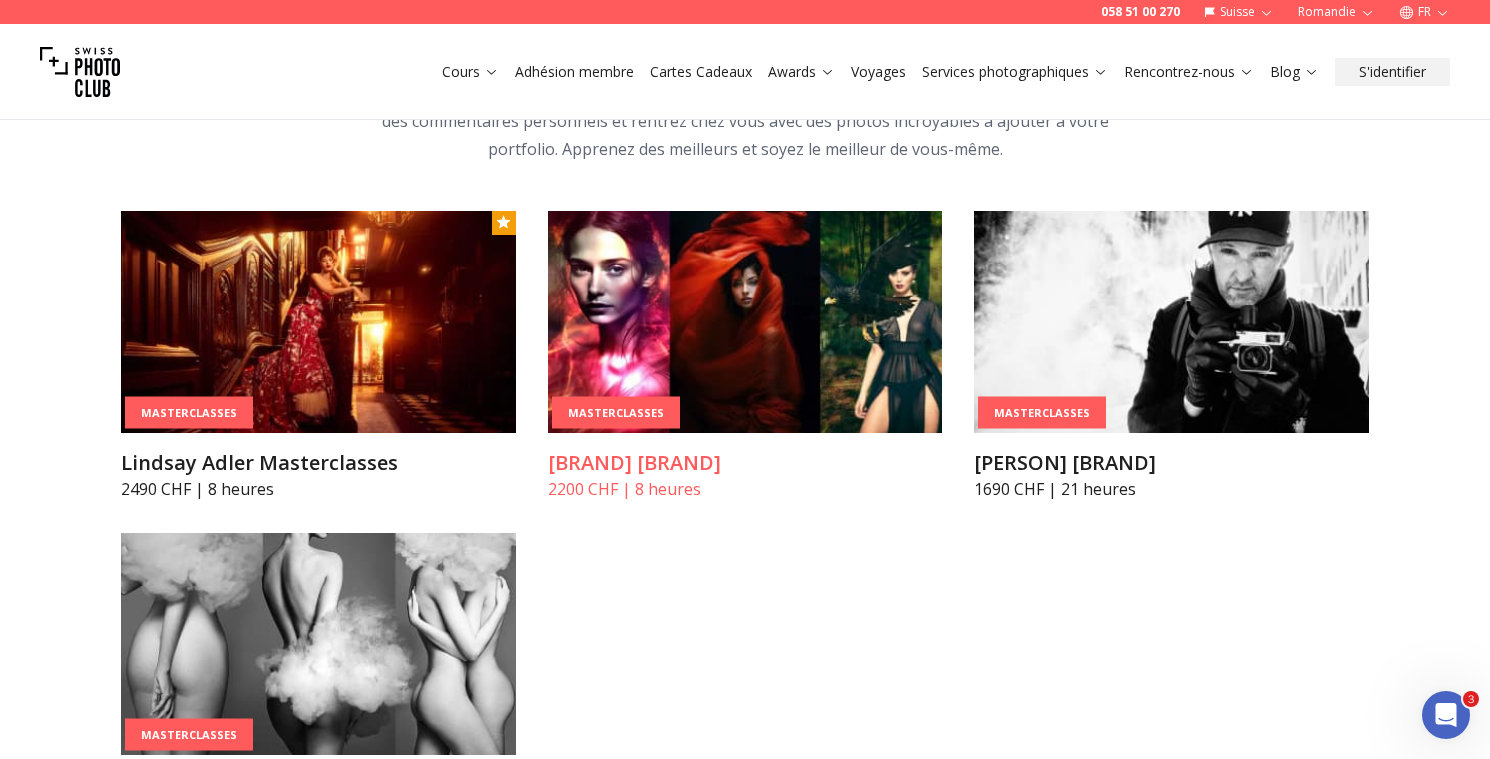 click at bounding box center [745, 322] 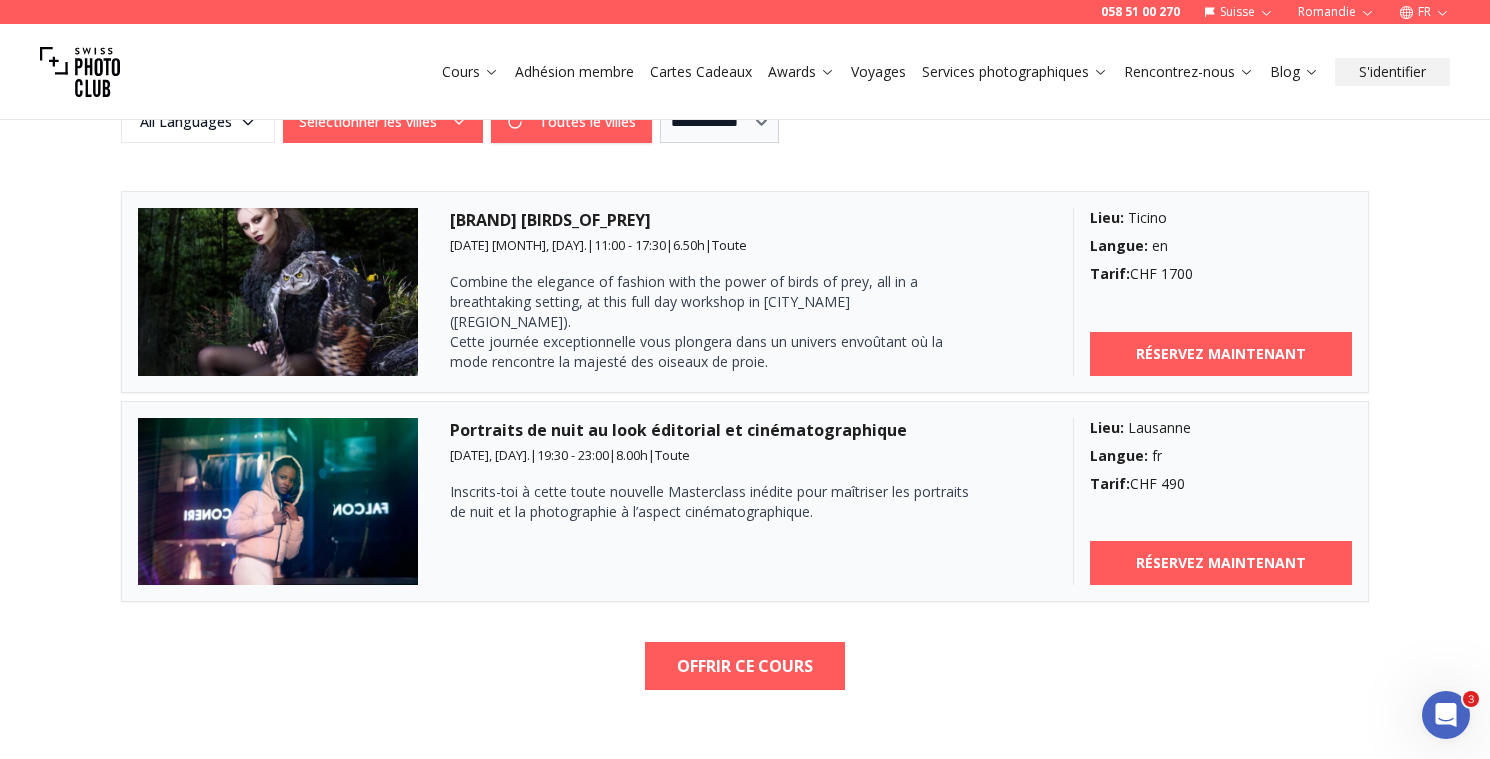 scroll, scrollTop: 1184, scrollLeft: 0, axis: vertical 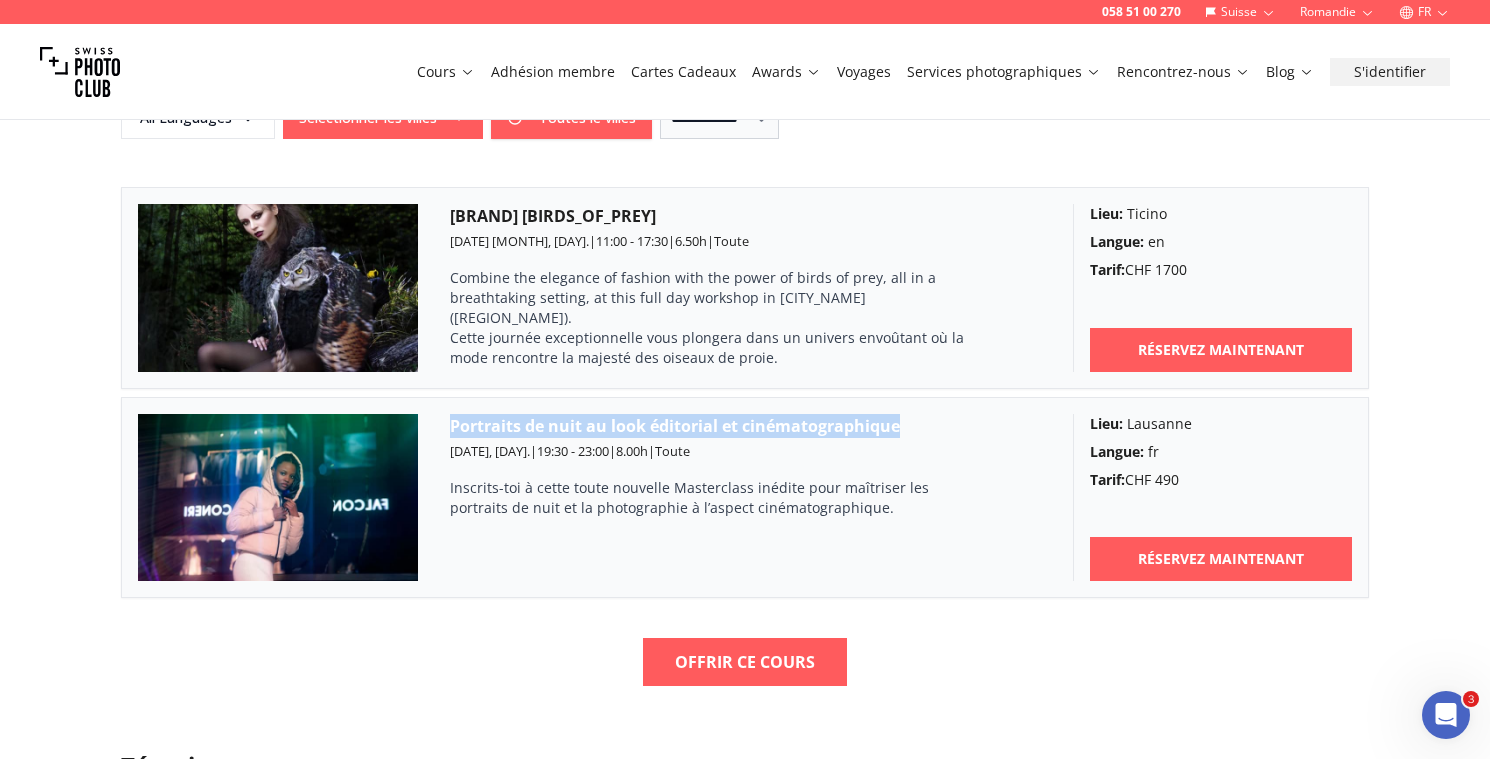 drag, startPoint x: 468, startPoint y: 438, endPoint x: 954, endPoint y: 428, distance: 486.10287 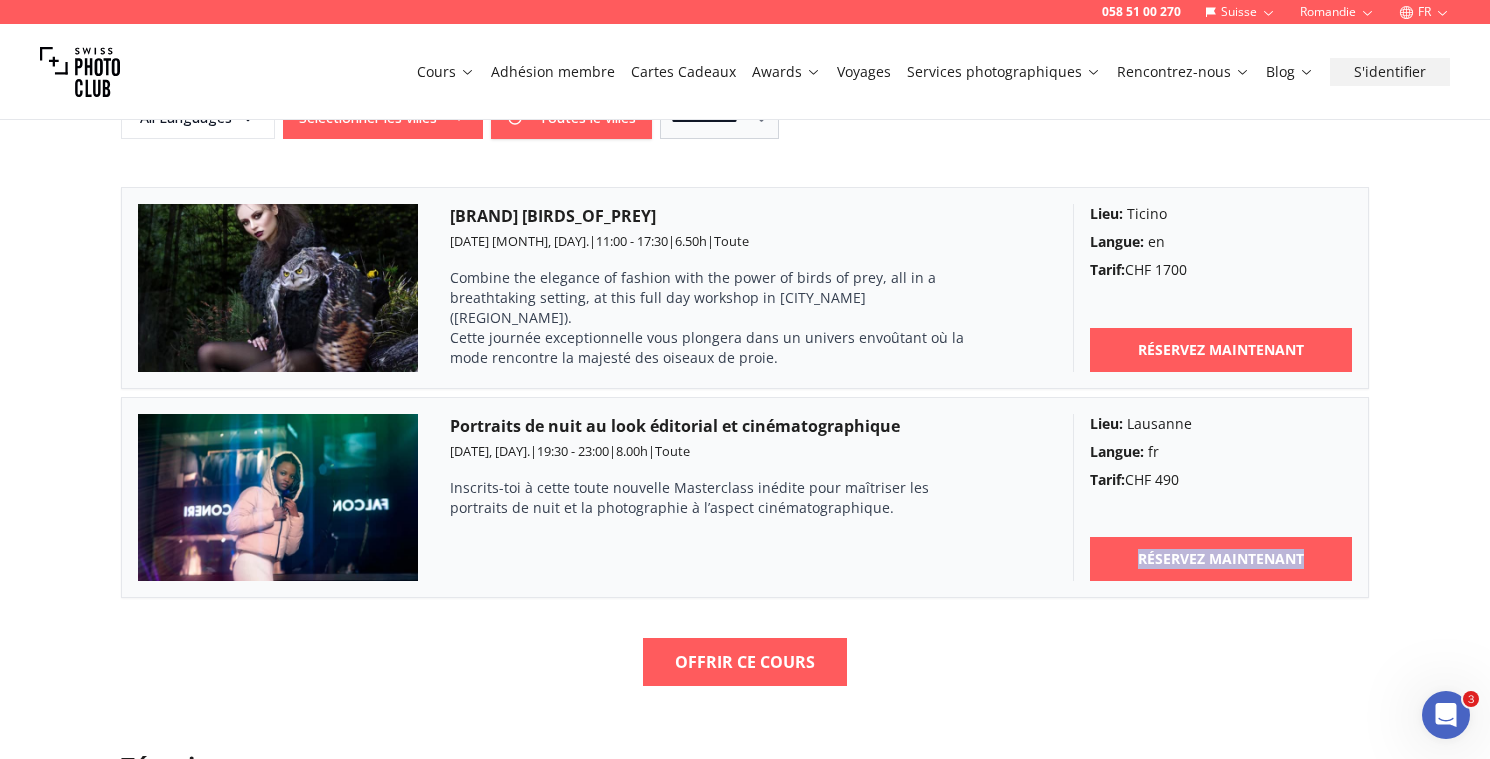 drag, startPoint x: 463, startPoint y: 216, endPoint x: 706, endPoint y: 224, distance: 243.13165 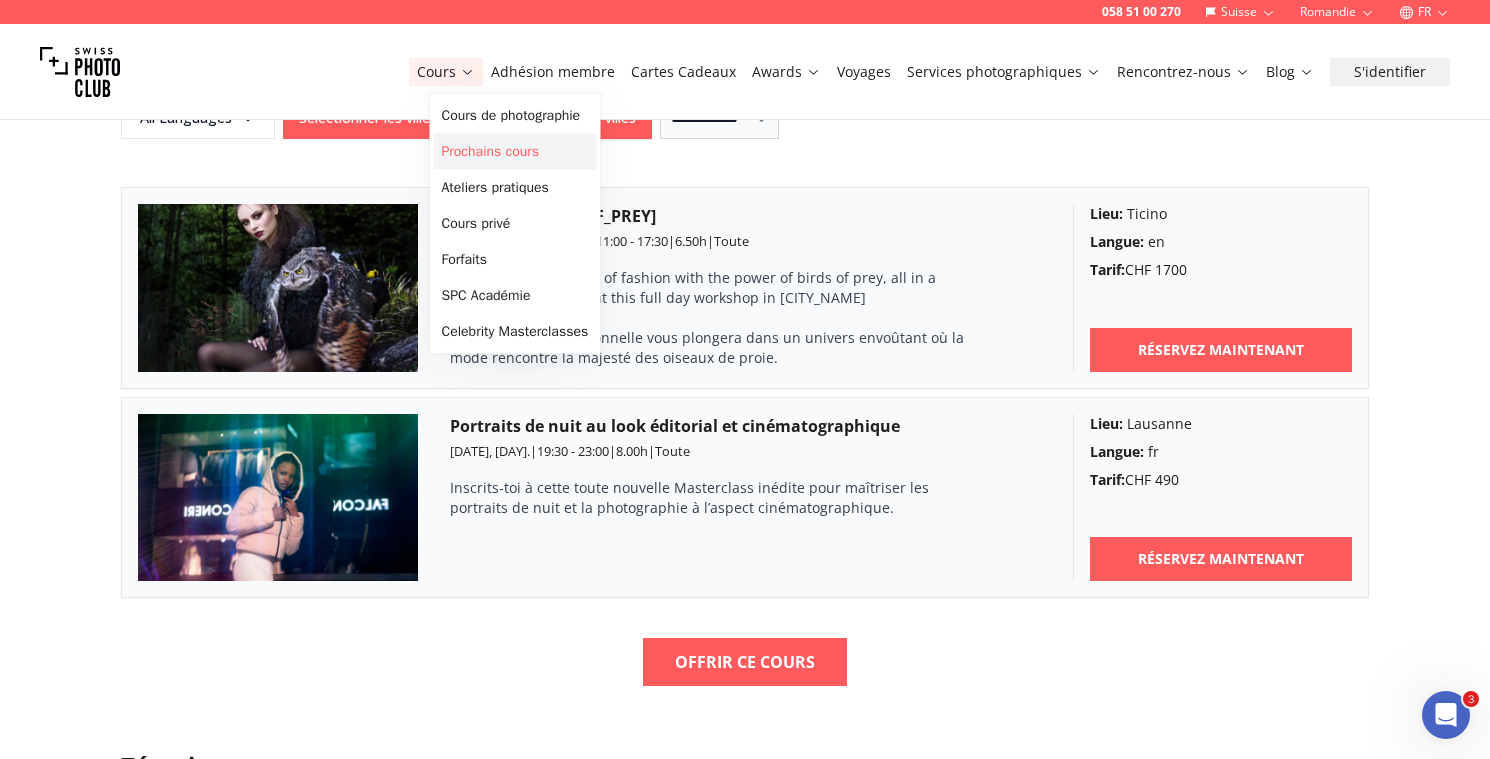 click on "Prochains cours" at bounding box center [515, 152] 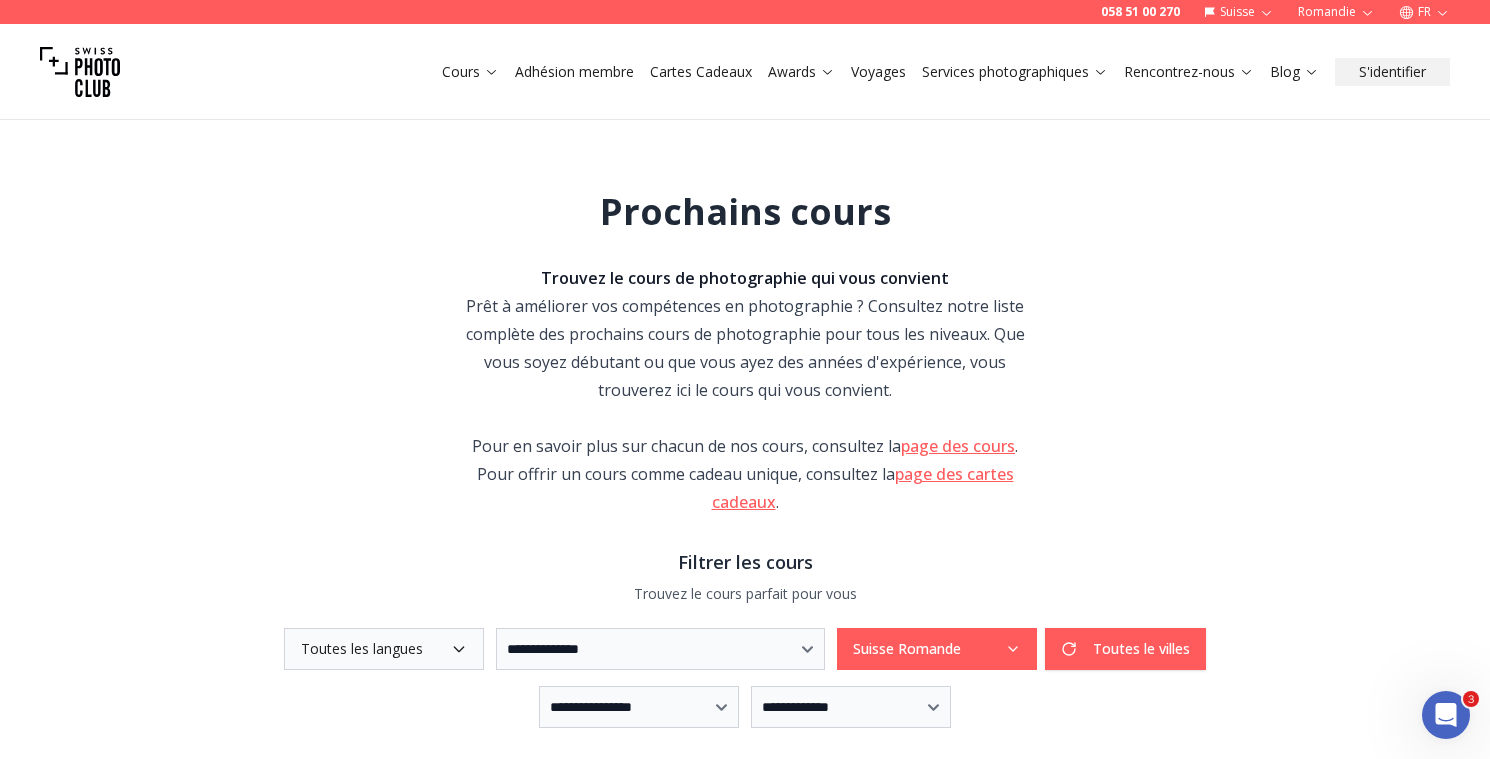 click on "Toutes les langues" at bounding box center [384, 649] 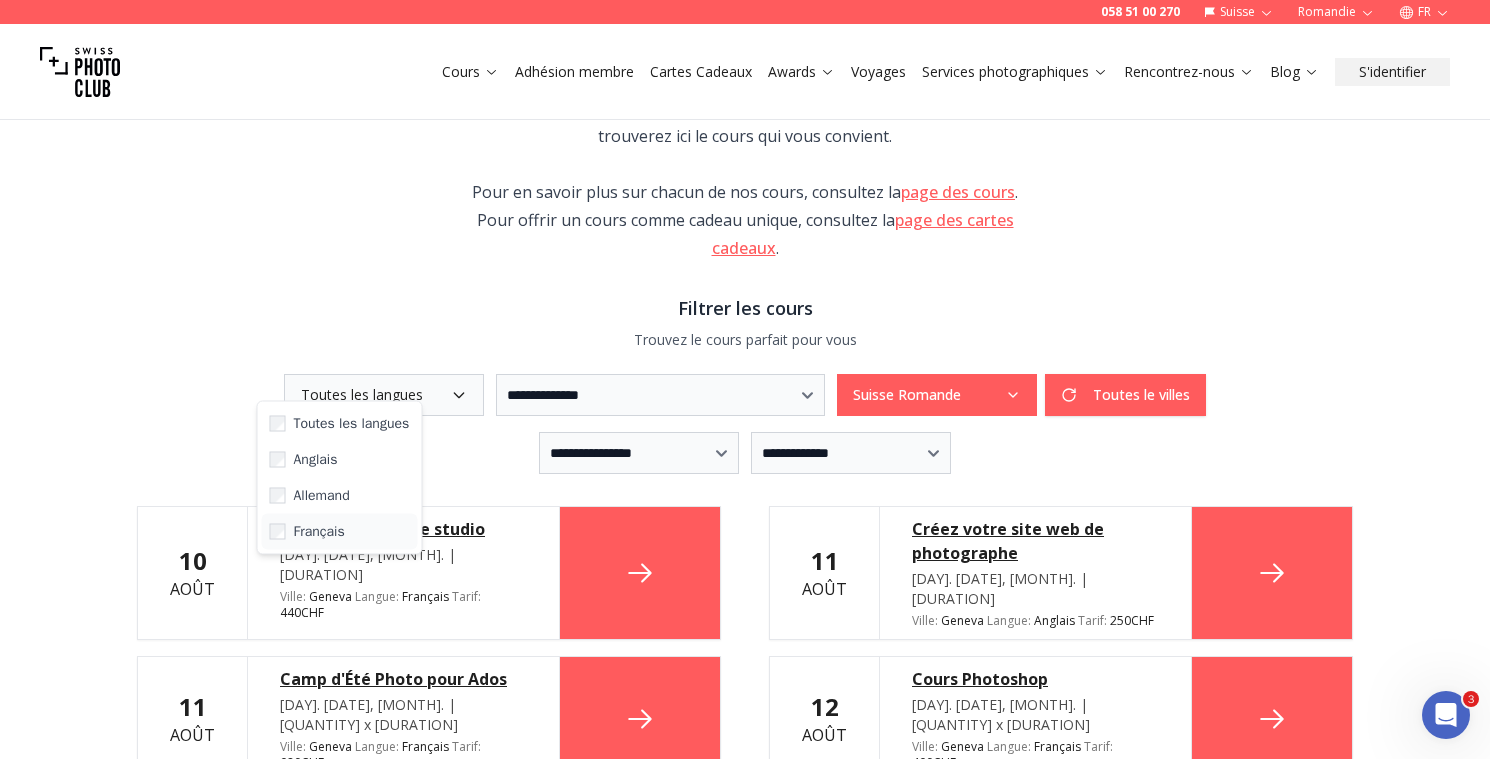 scroll, scrollTop: 274, scrollLeft: 0, axis: vertical 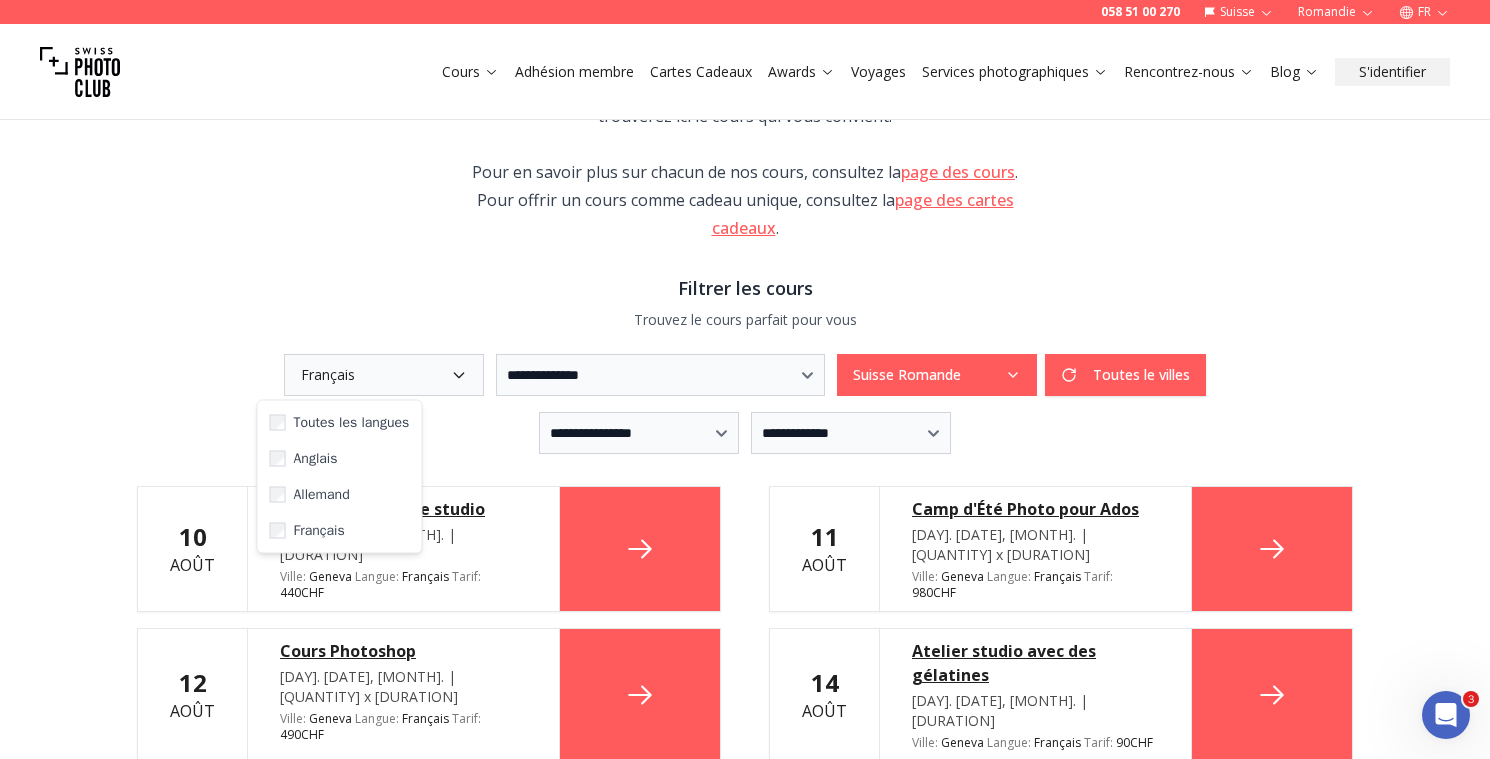 click on "Filtrer les cours" at bounding box center [745, 288] 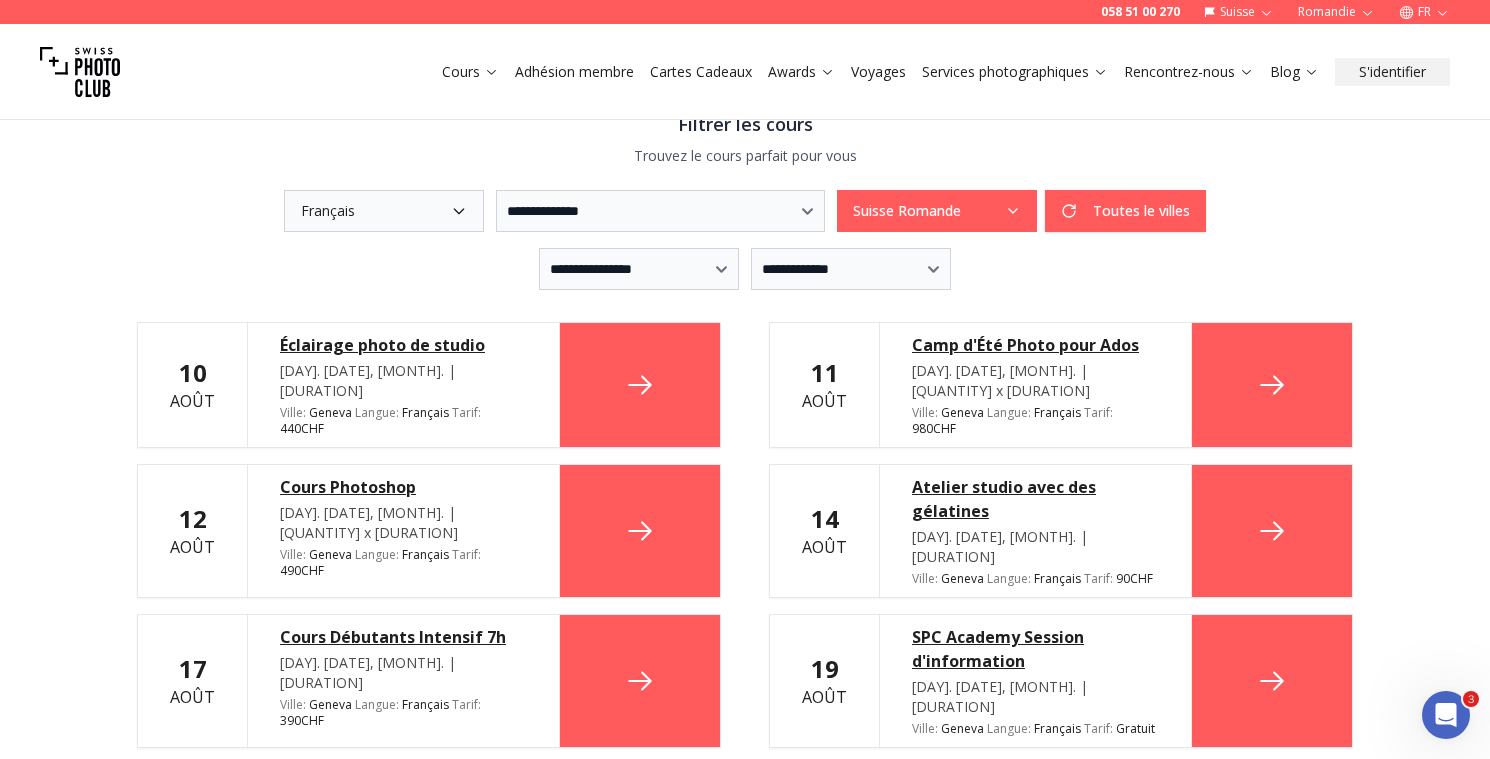 scroll, scrollTop: 445, scrollLeft: 0, axis: vertical 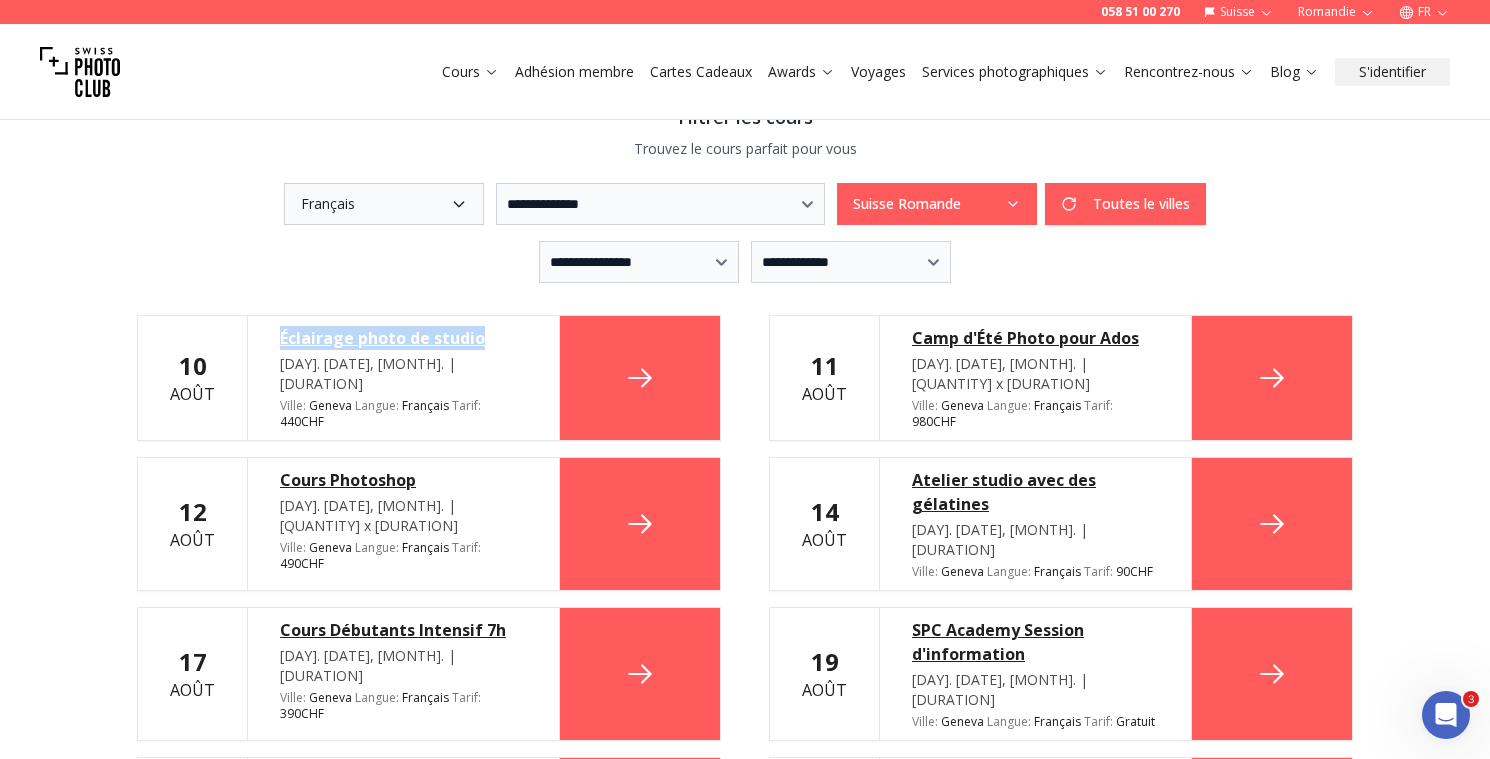 drag, startPoint x: 265, startPoint y: 343, endPoint x: 523, endPoint y: 336, distance: 258.09494 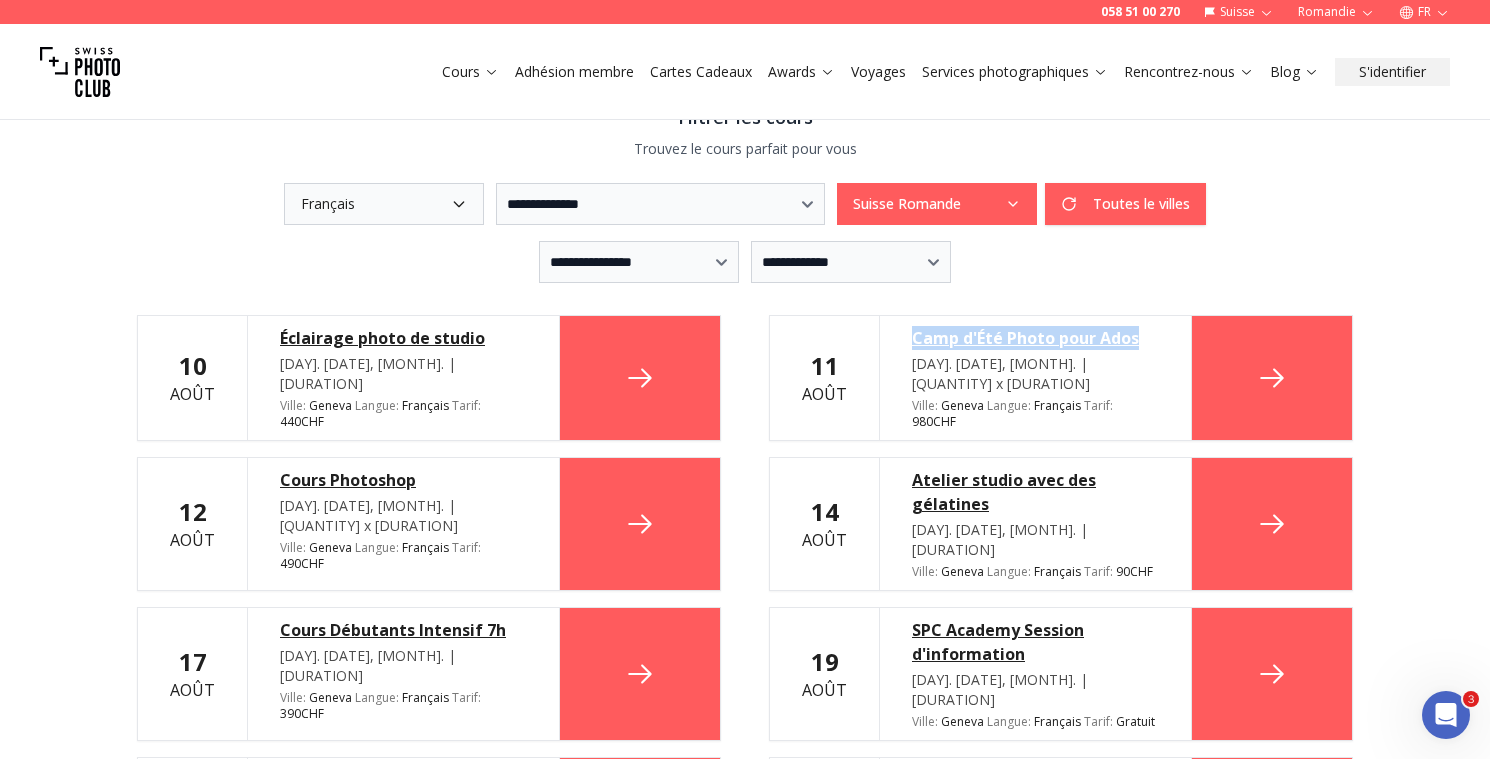 drag, startPoint x: 892, startPoint y: 329, endPoint x: 1159, endPoint y: 335, distance: 267.0674 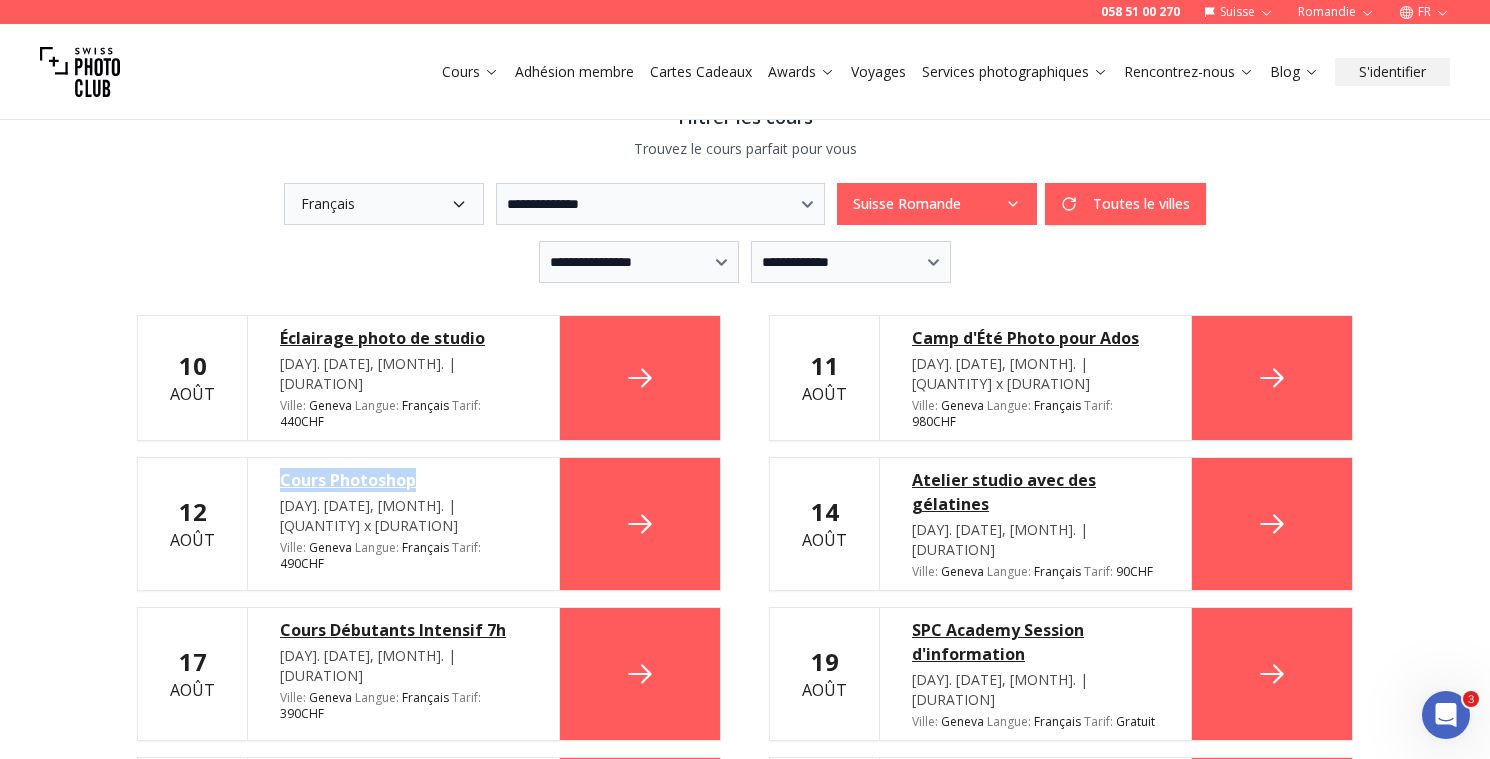drag, startPoint x: 271, startPoint y: 438, endPoint x: 433, endPoint y: 439, distance: 162.00308 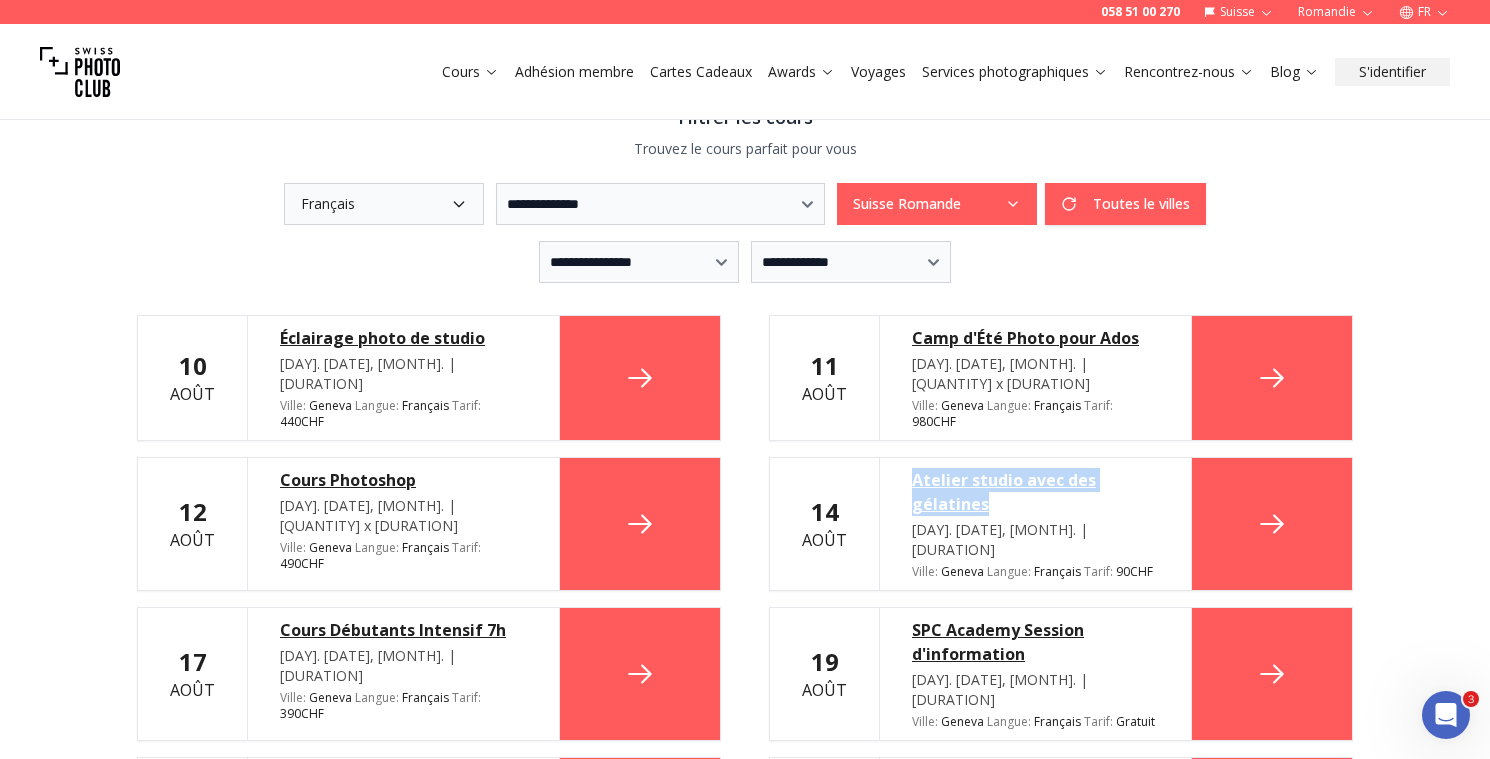 drag, startPoint x: 902, startPoint y: 438, endPoint x: 1015, endPoint y: 467, distance: 116.6619 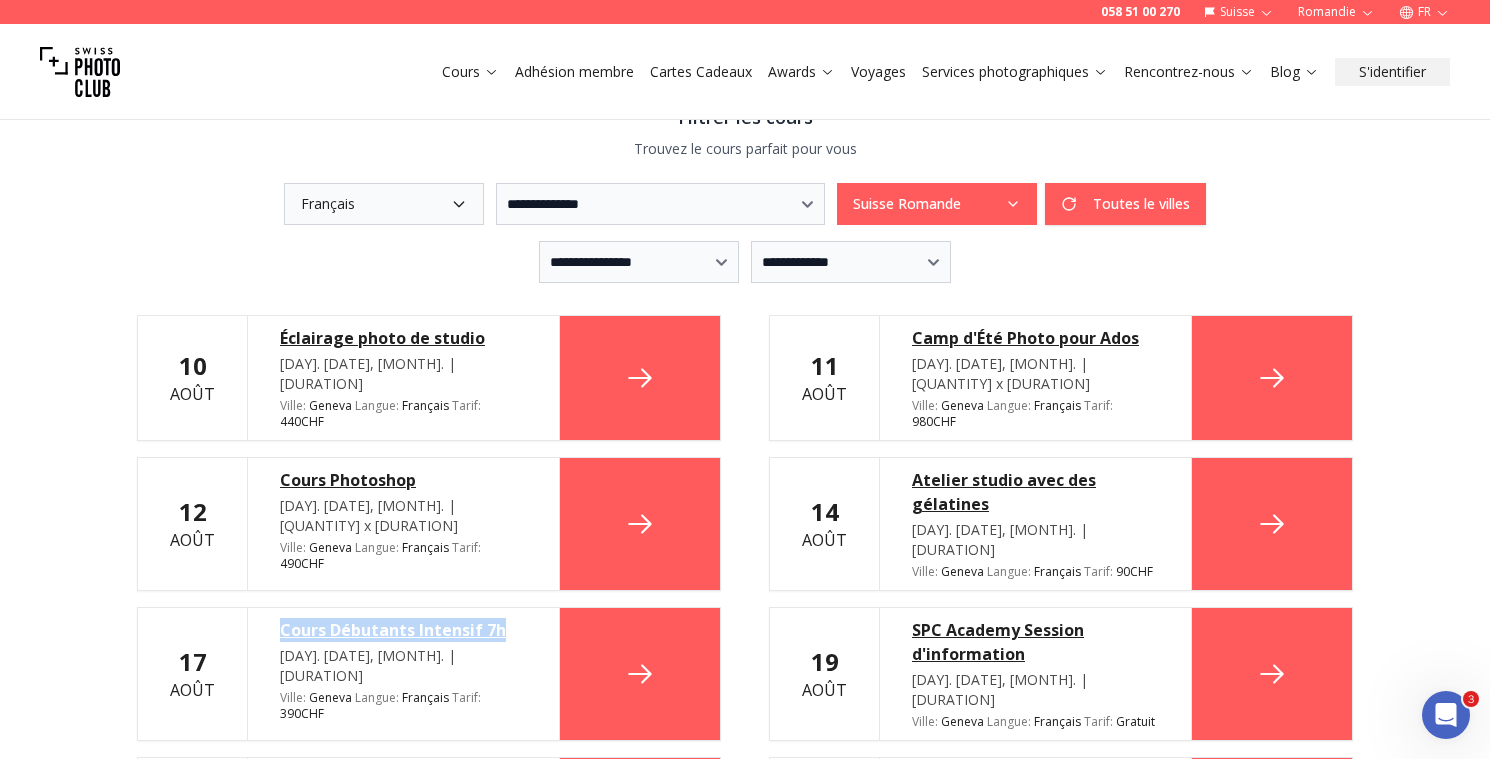 drag, startPoint x: 395, startPoint y: 579, endPoint x: 515, endPoint y: 581, distance: 120.01666 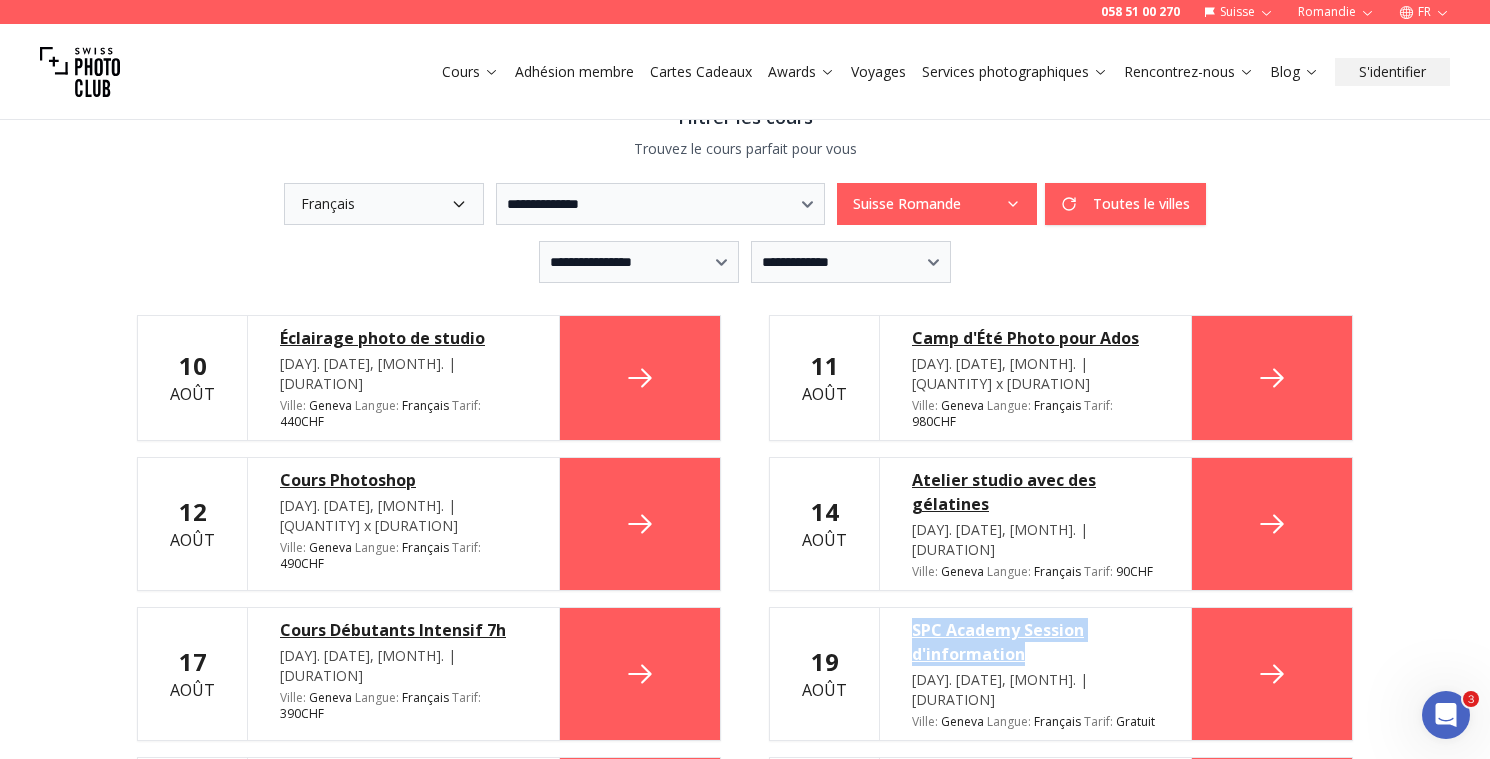 drag, startPoint x: 893, startPoint y: 567, endPoint x: 1044, endPoint y: 601, distance: 154.78049 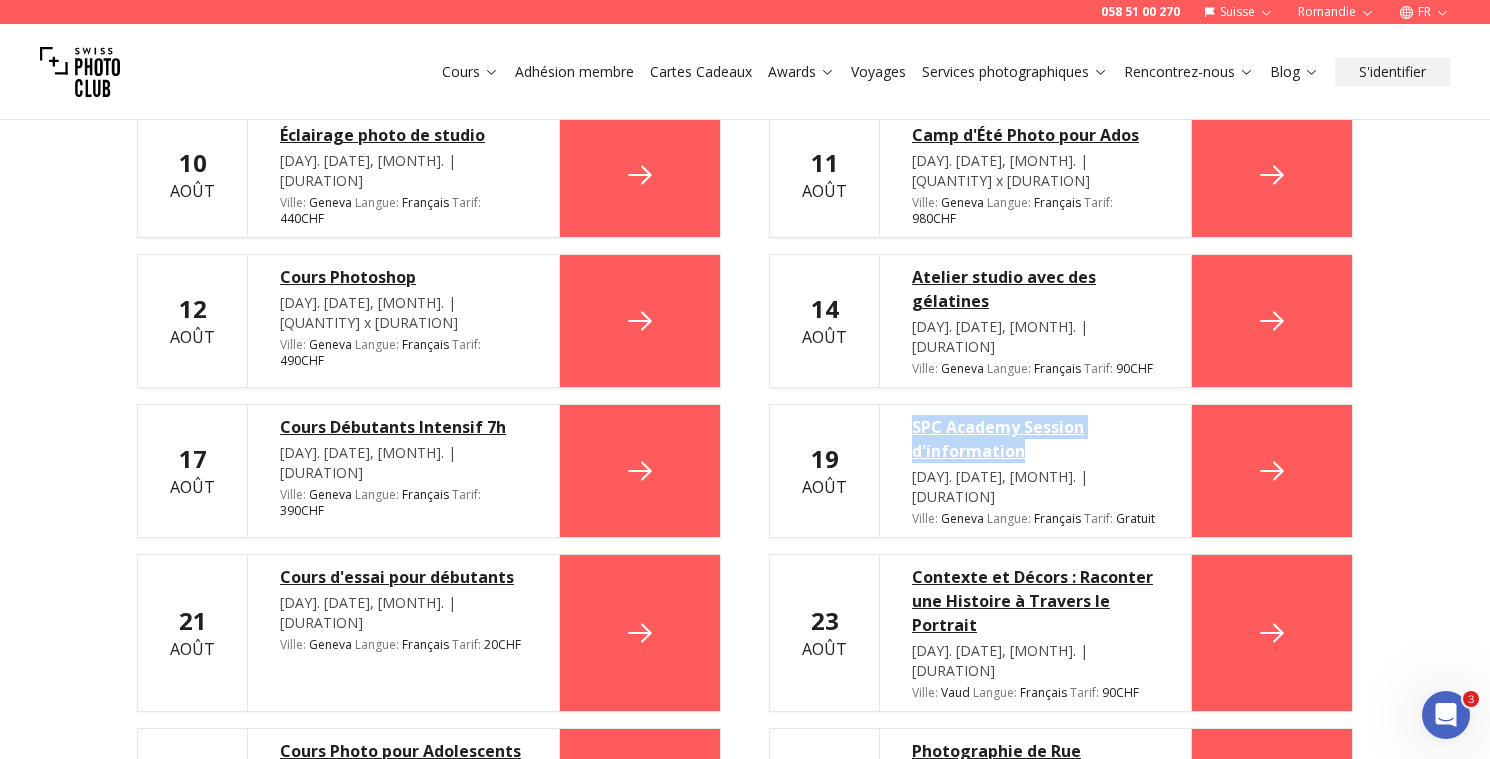 scroll, scrollTop: 761, scrollLeft: 0, axis: vertical 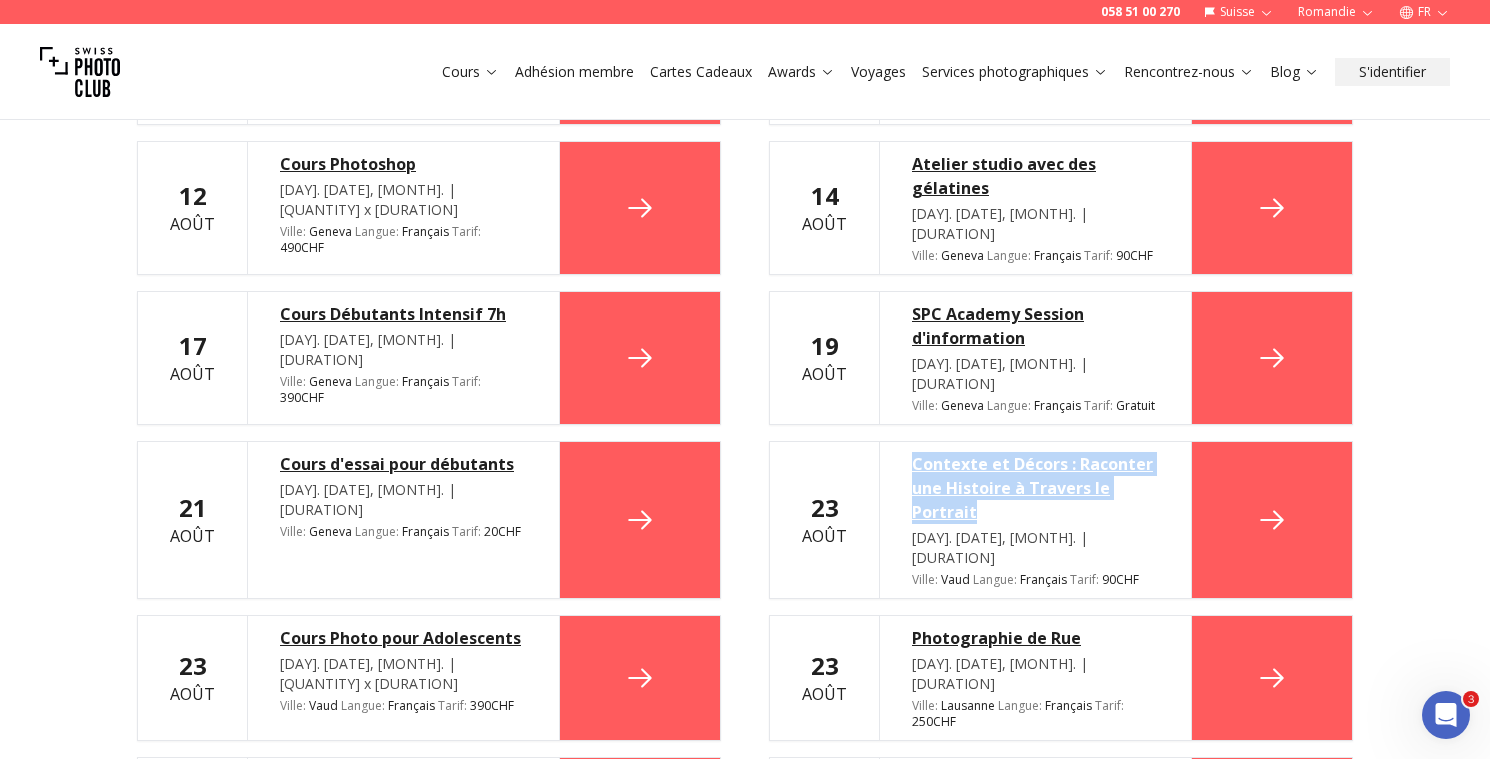 drag, startPoint x: 916, startPoint y: 384, endPoint x: 1000, endPoint y: 435, distance: 98.270035 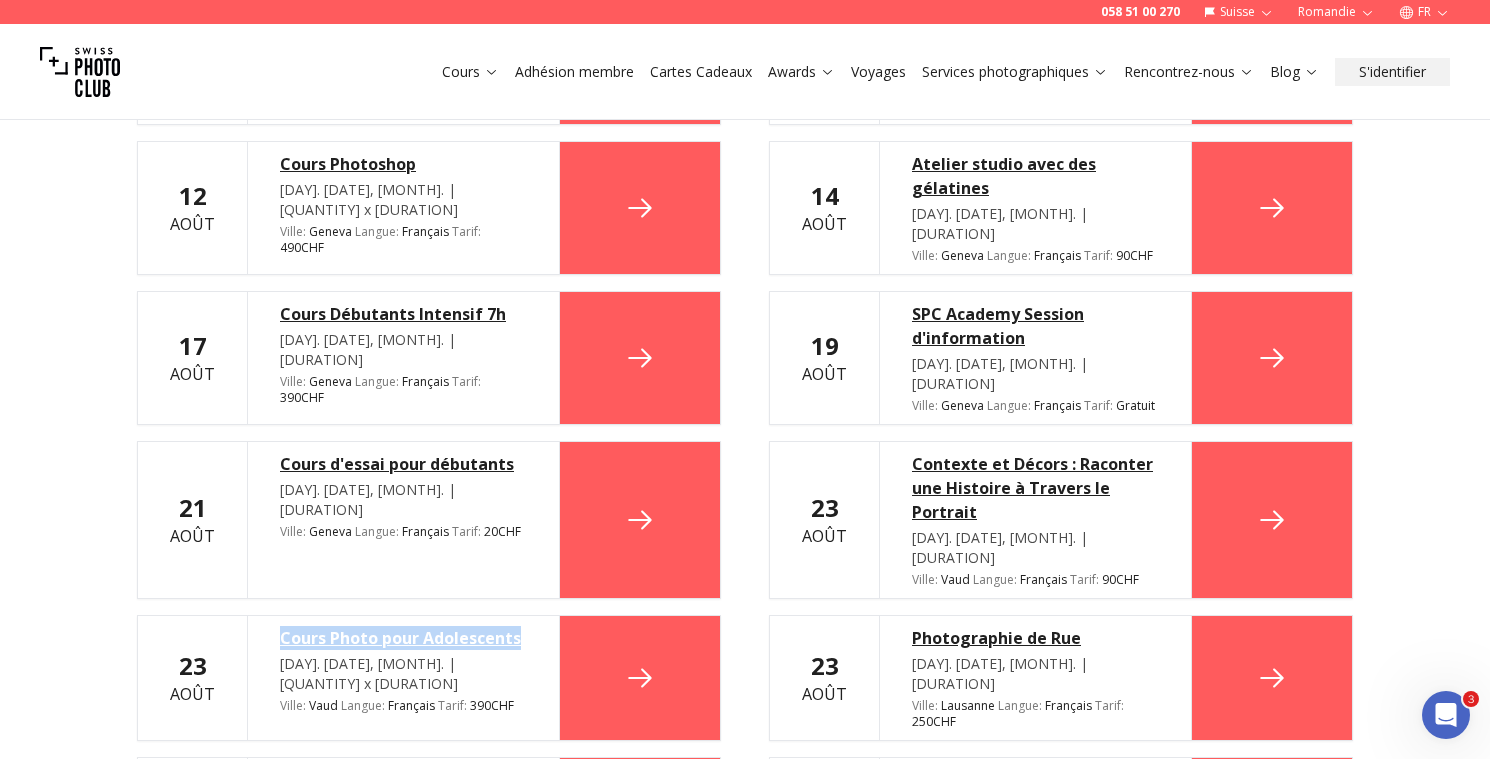 drag, startPoint x: 264, startPoint y: 537, endPoint x: 525, endPoint y: 539, distance: 261.00766 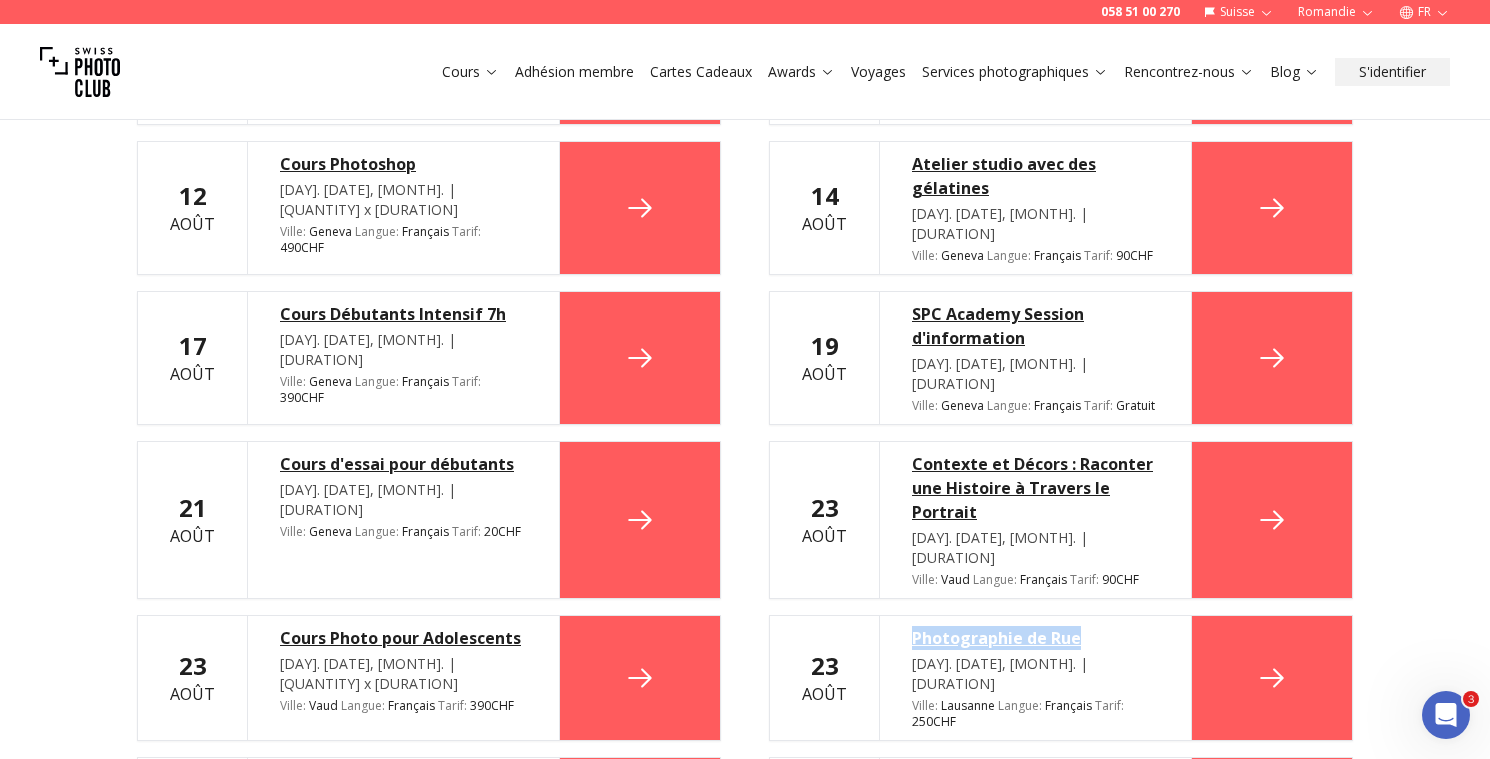 drag, startPoint x: 908, startPoint y: 534, endPoint x: 1177, endPoint y: 530, distance: 269.02972 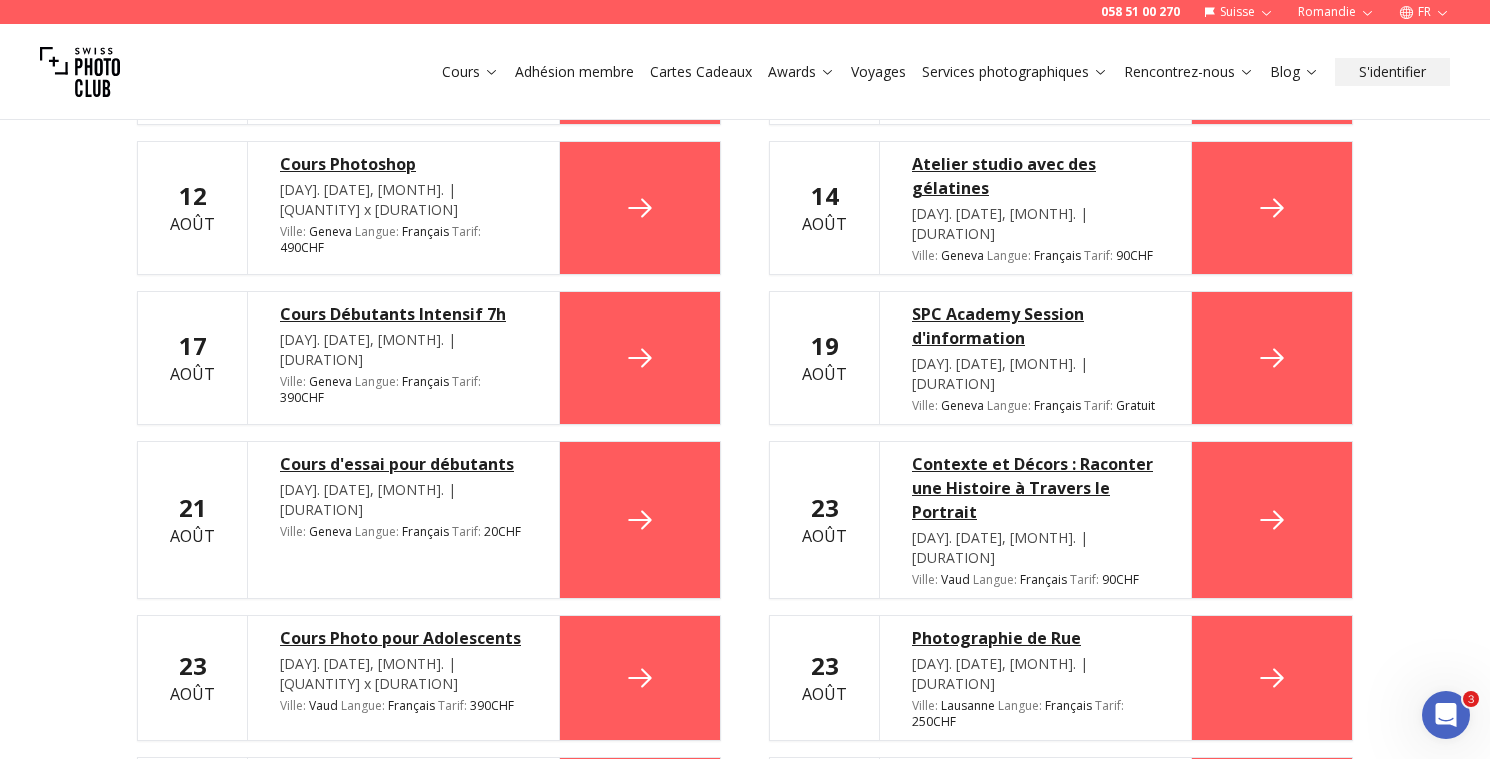 drag, startPoint x: 266, startPoint y: 663, endPoint x: 520, endPoint y: 666, distance: 254.01772 